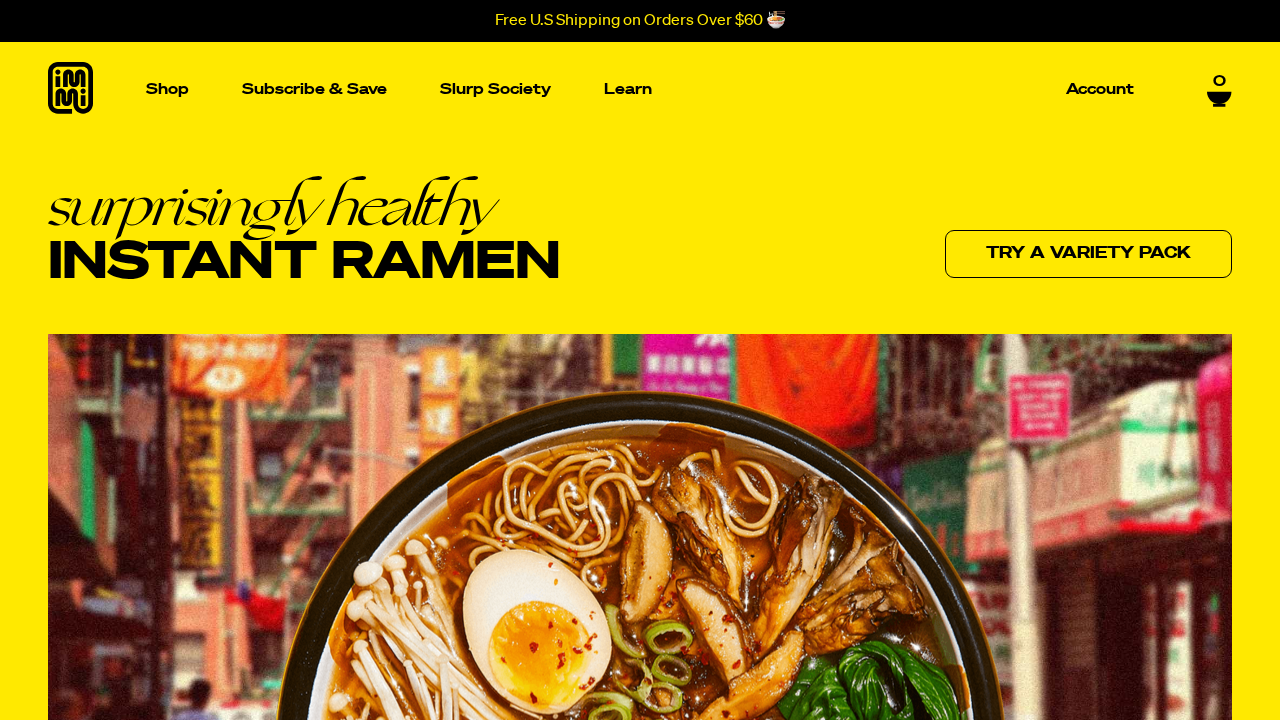 scroll, scrollTop: 1111, scrollLeft: 0, axis: vertical 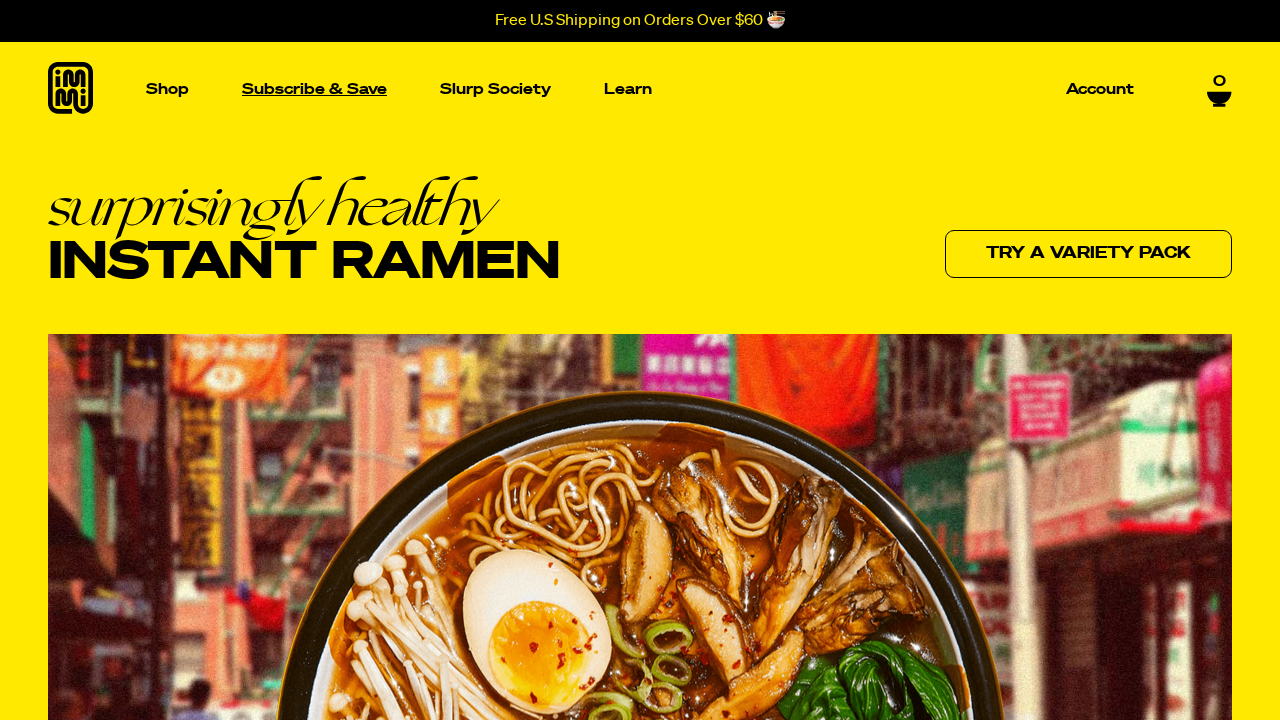 click on "Subscribe & Save" at bounding box center [314, 89] 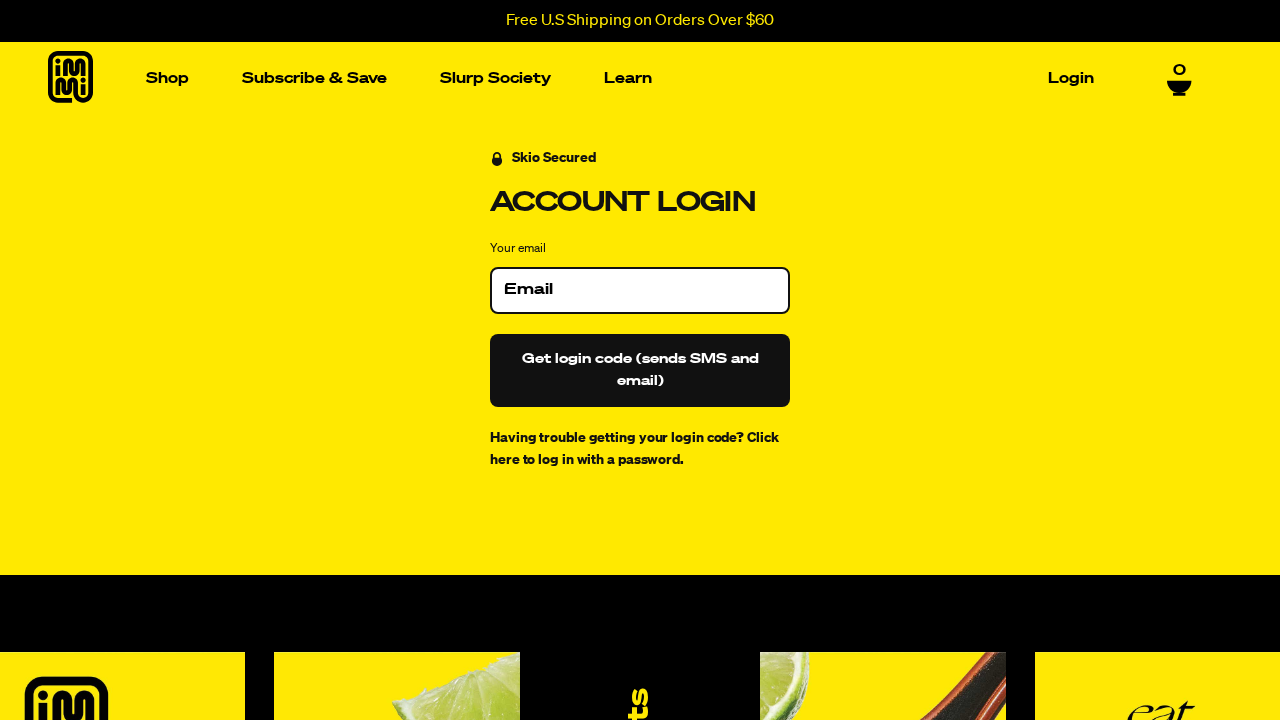 scroll, scrollTop: 0, scrollLeft: 0, axis: both 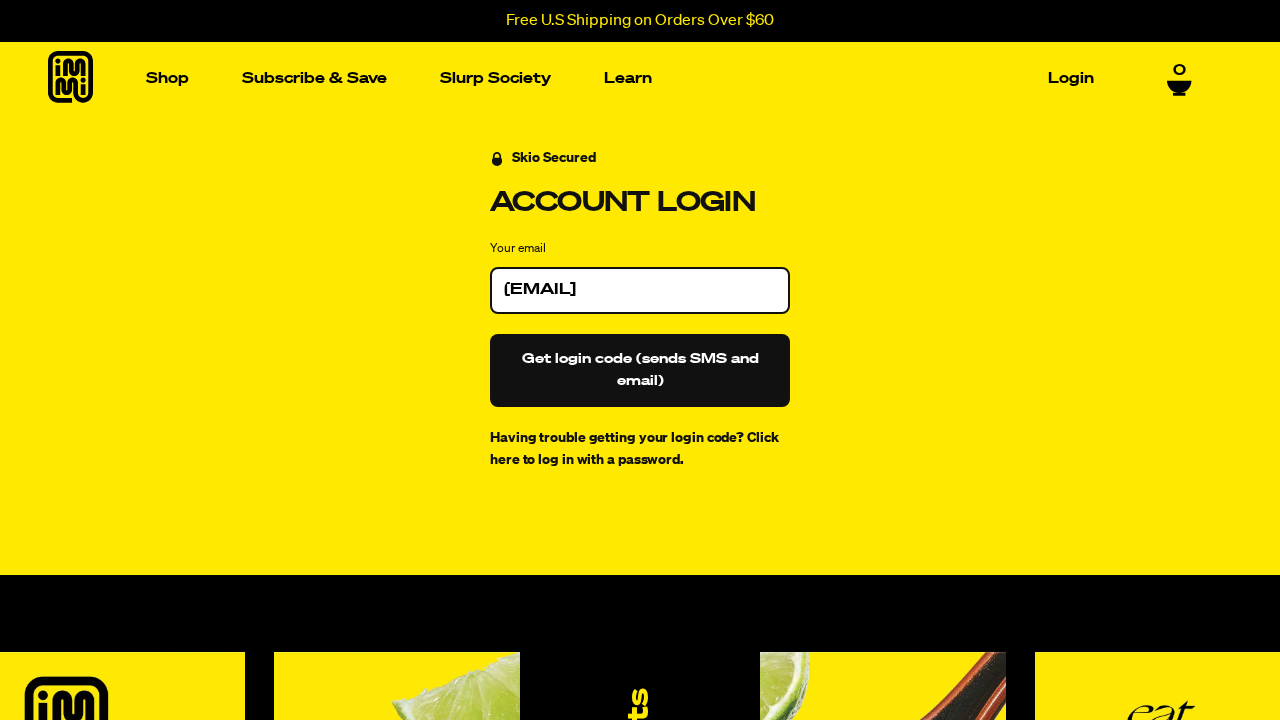 type on "karoline1028@gmail.com" 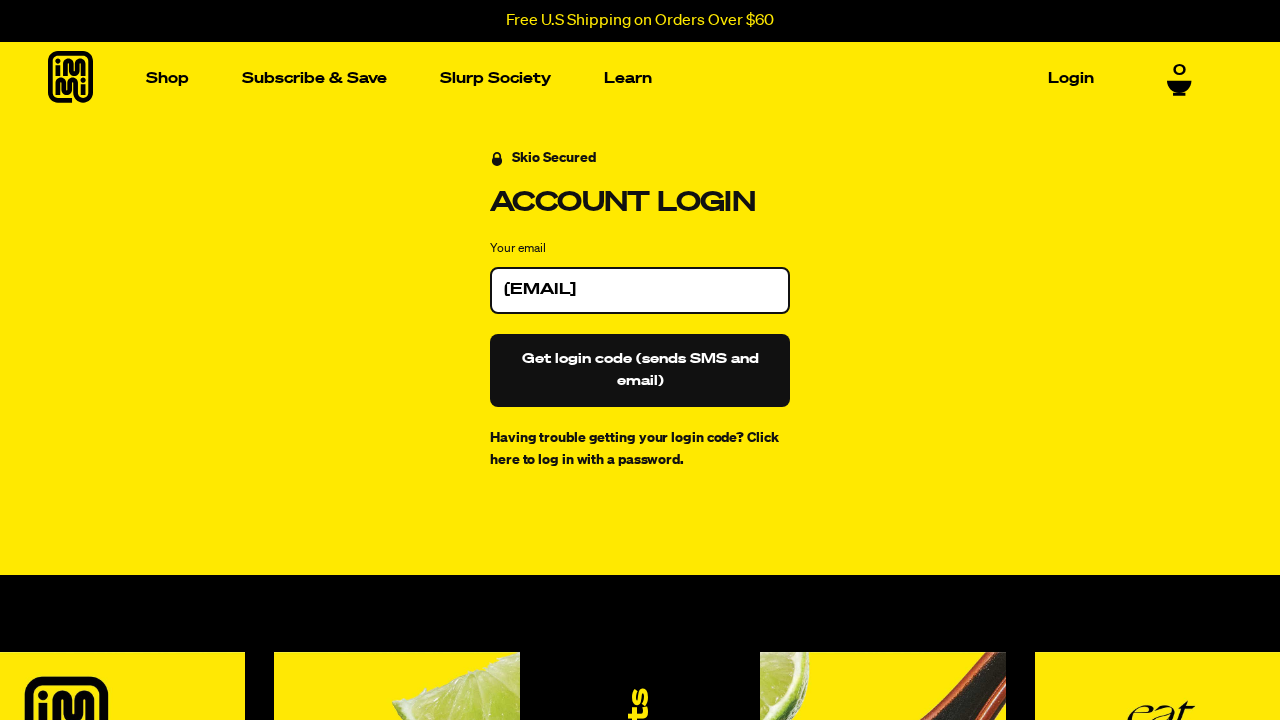 click on "Get login code (sends SMS and email)" at bounding box center (640, 370) 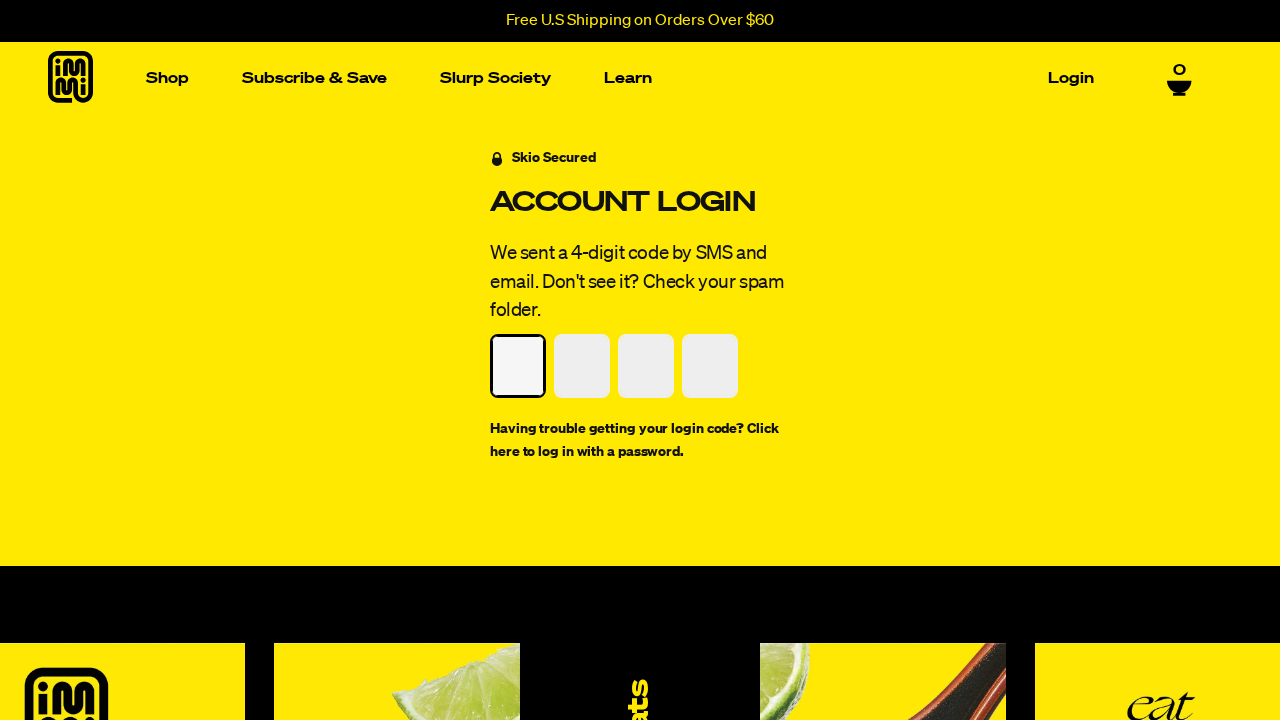 type on "8" 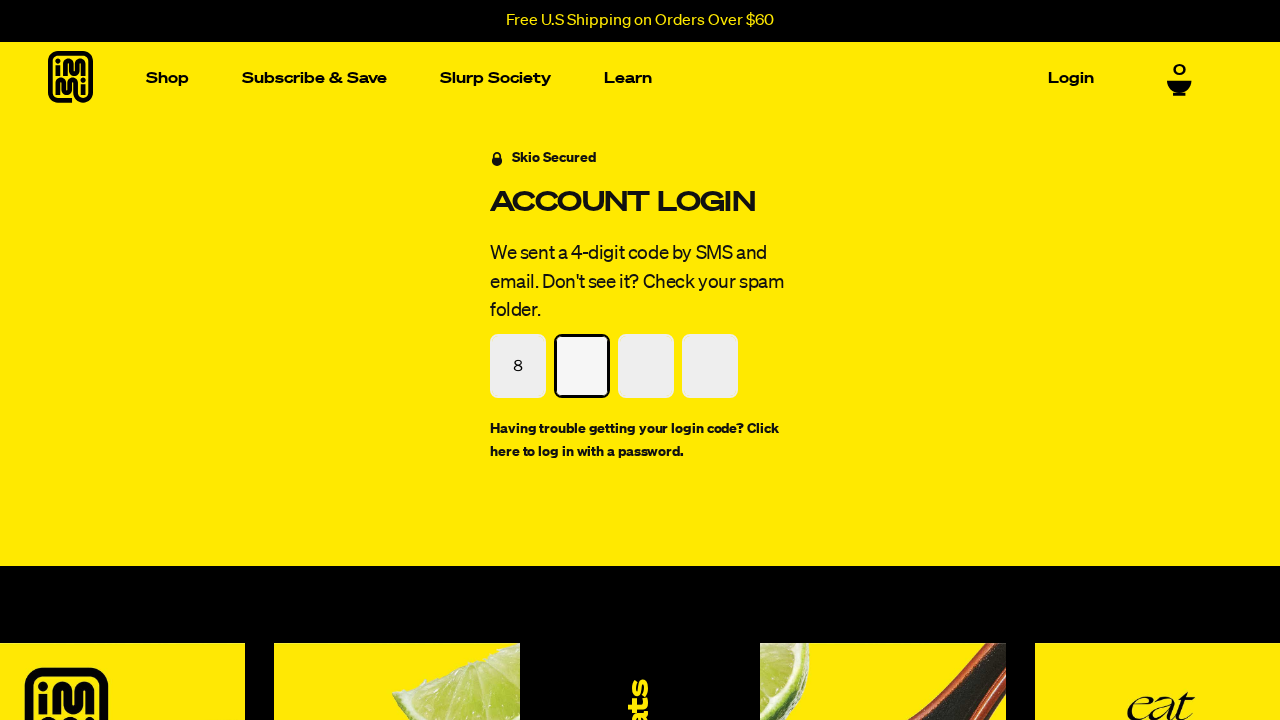 type on "3" 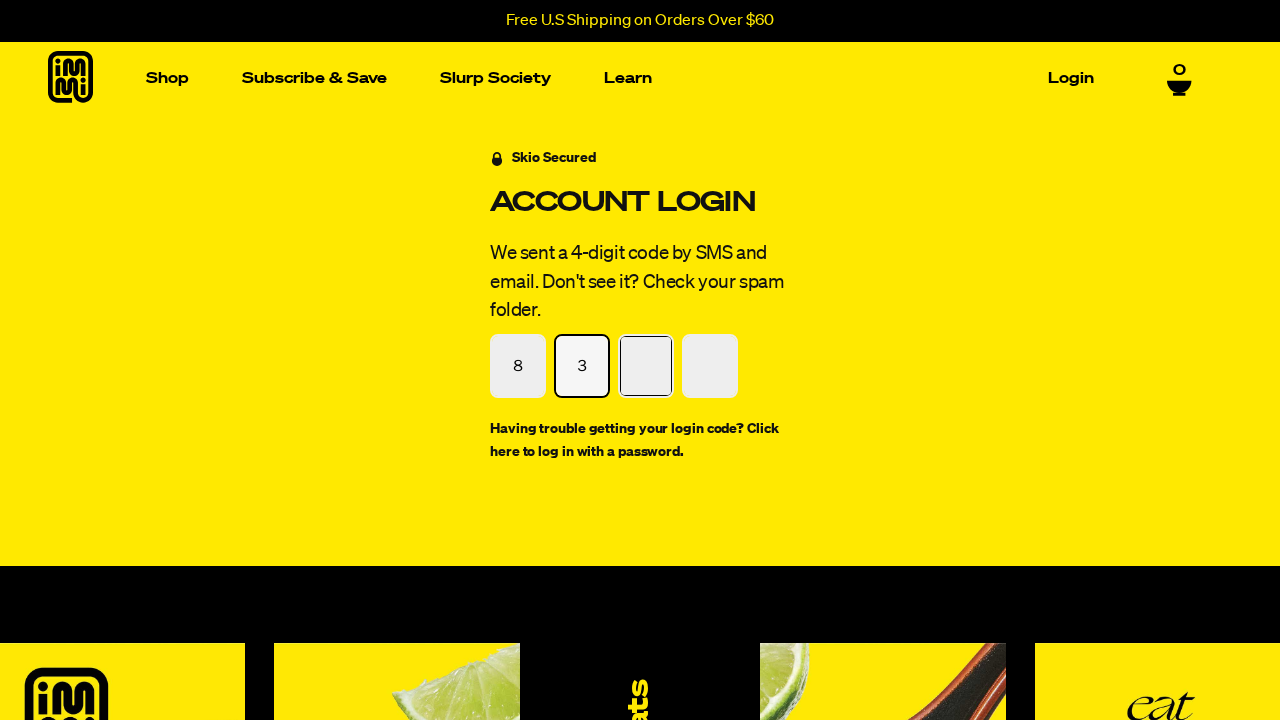 type on "5" 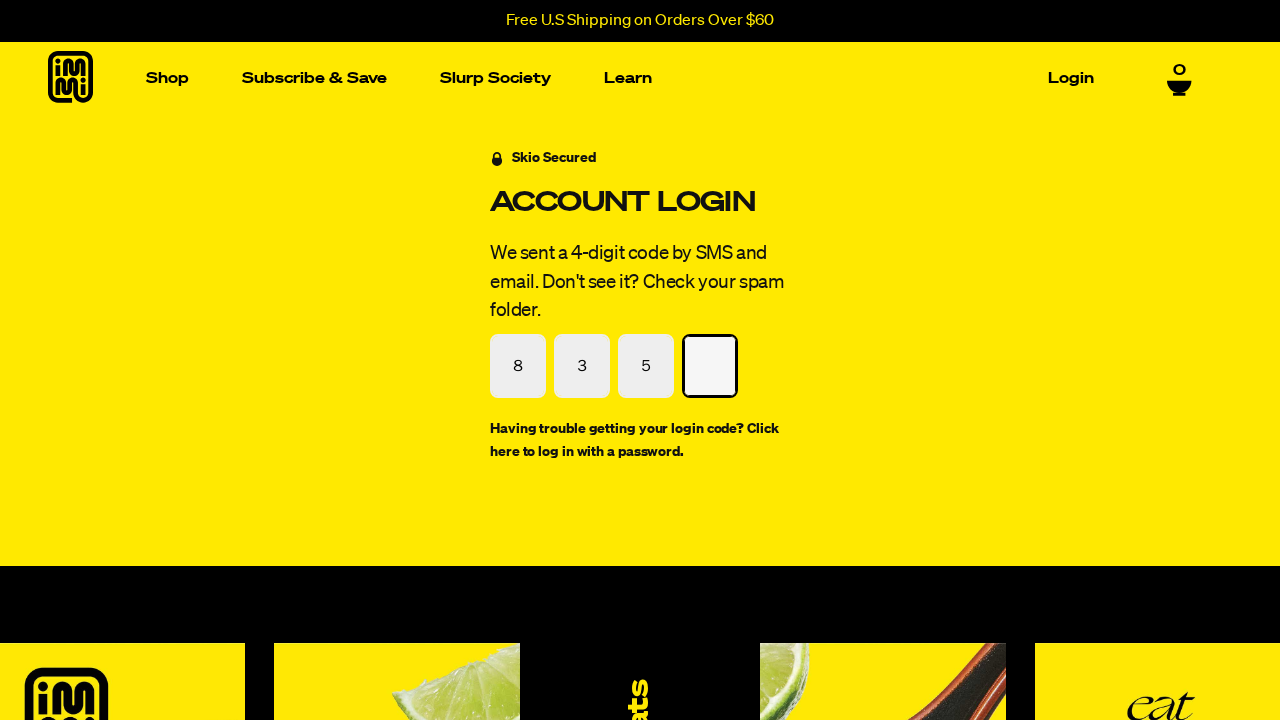 type on "1" 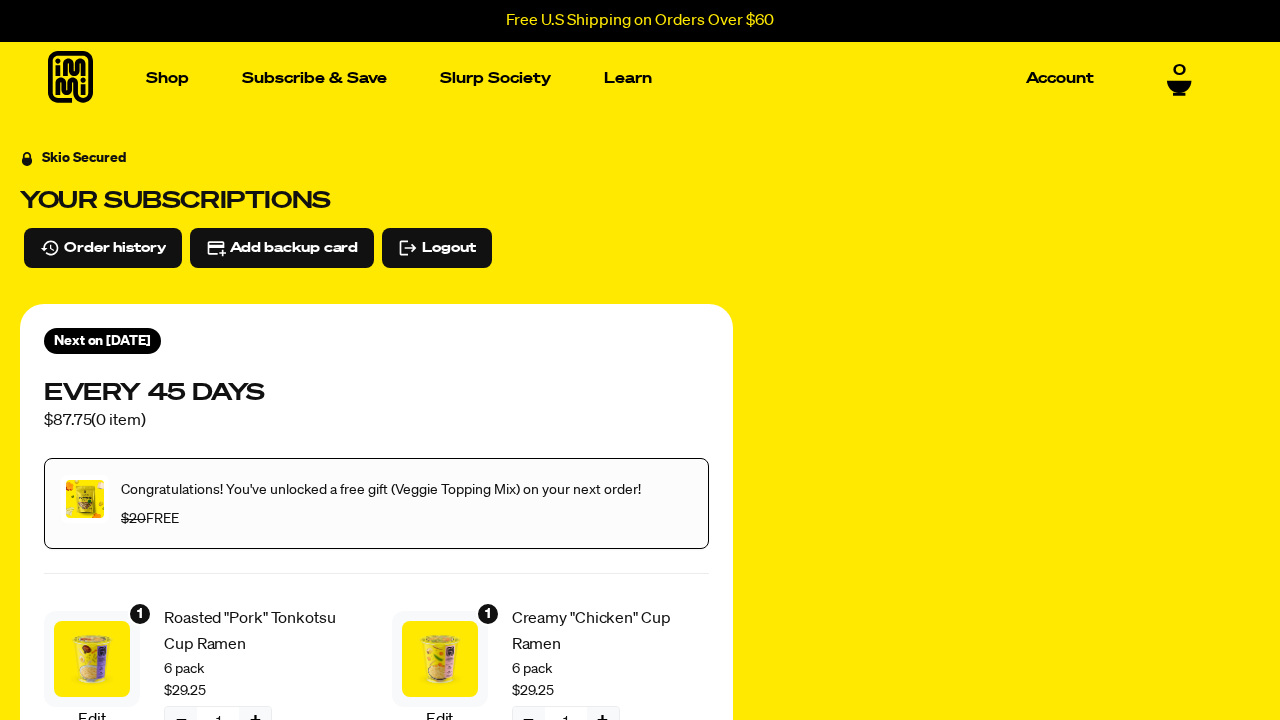 click on "−" at bounding box center (181, 721) 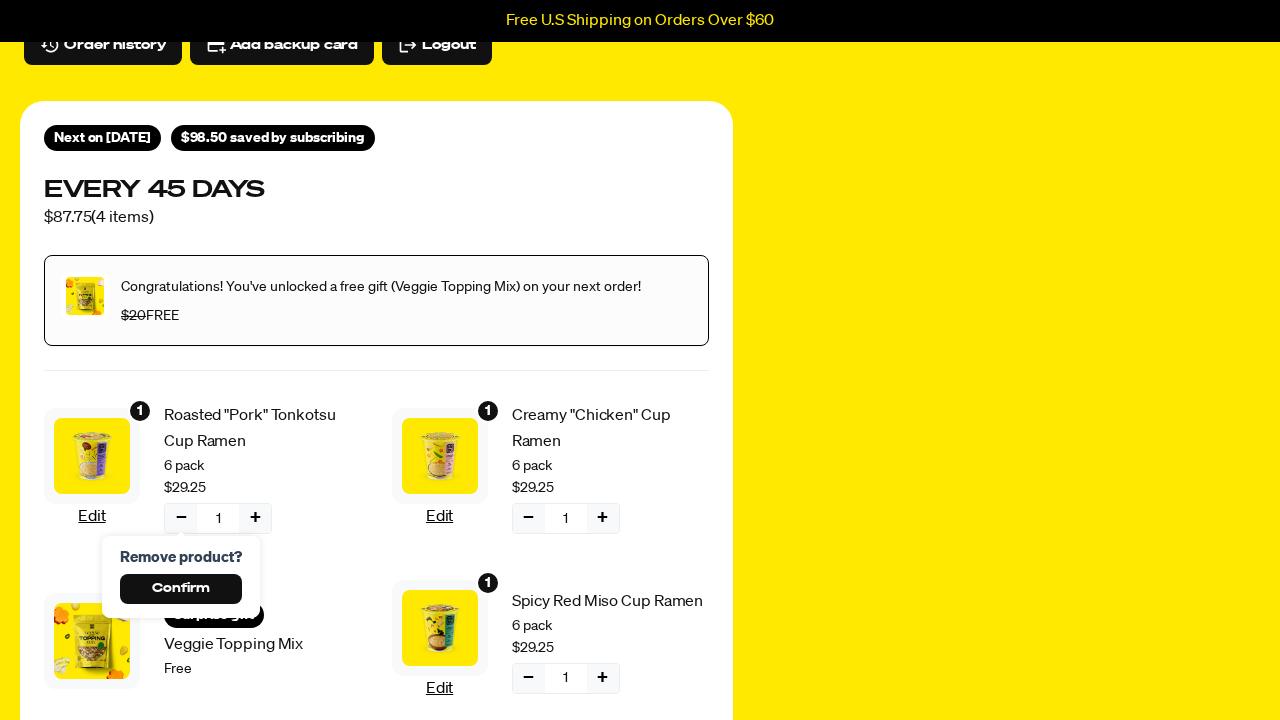 click on "−" at bounding box center [181, 518] 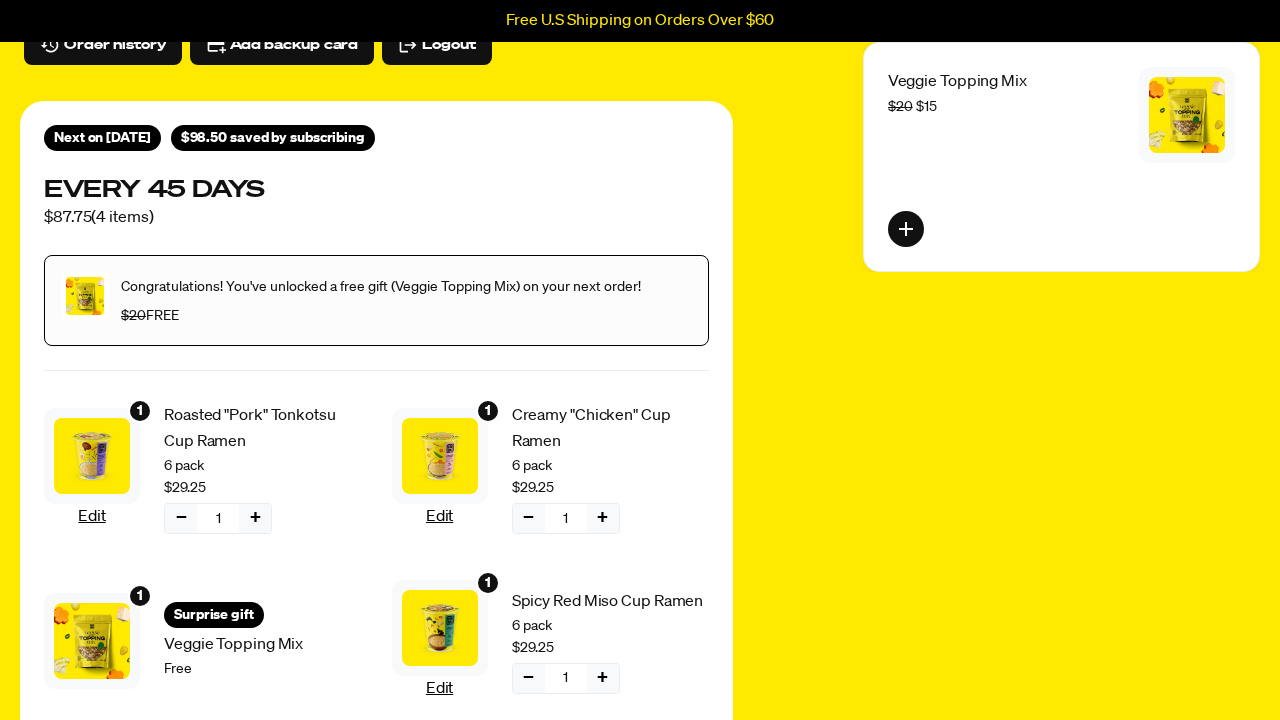 scroll, scrollTop: 203, scrollLeft: 0, axis: vertical 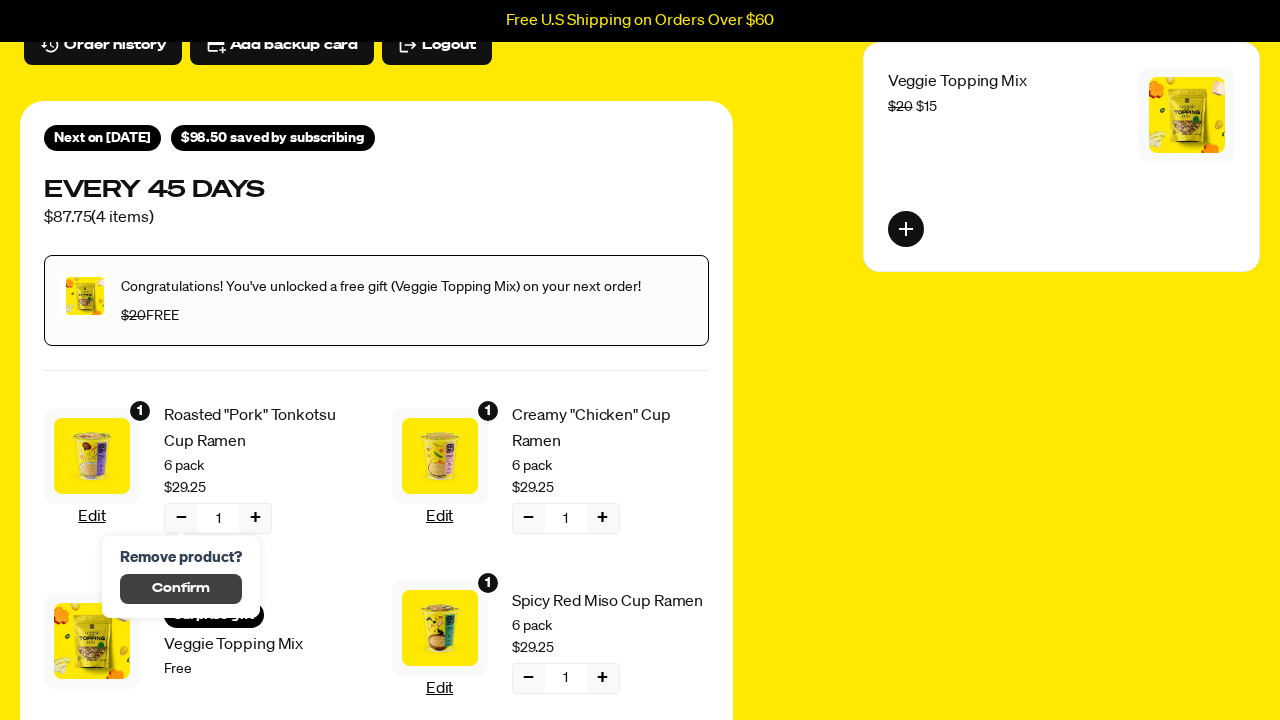 click on "Confirm" at bounding box center [180, 589] 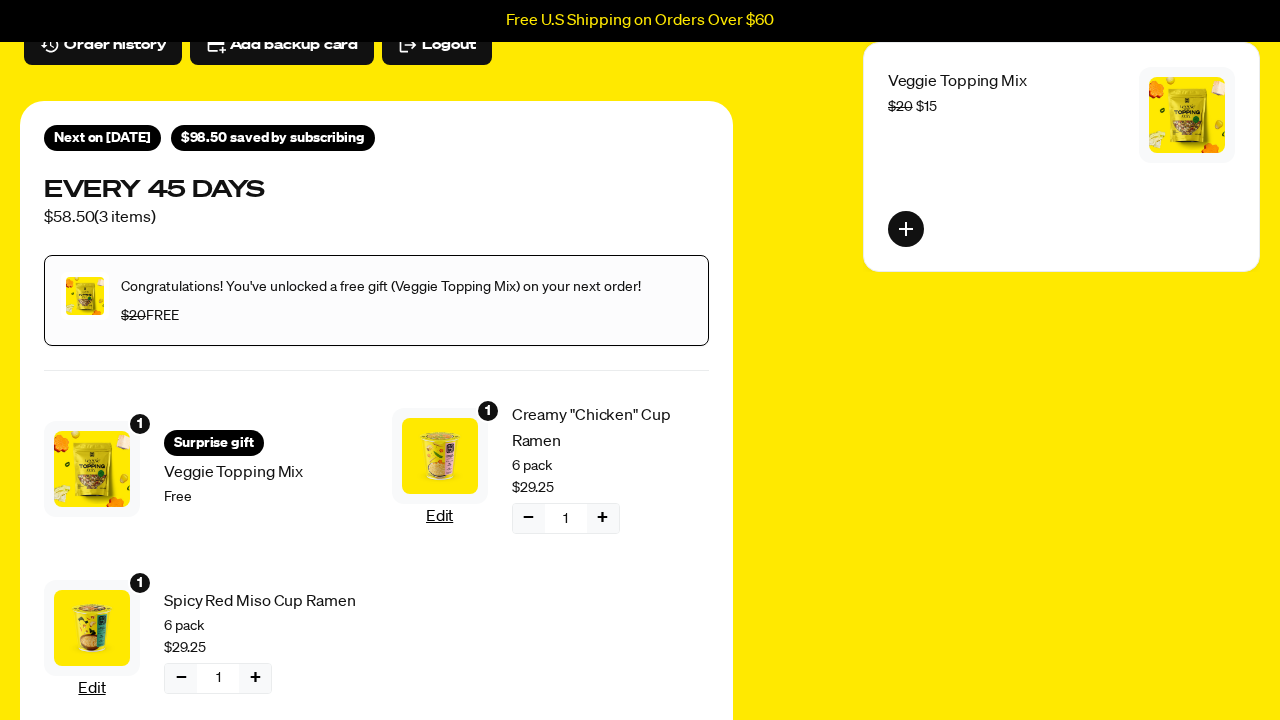 click on "−" at bounding box center (181, 678) 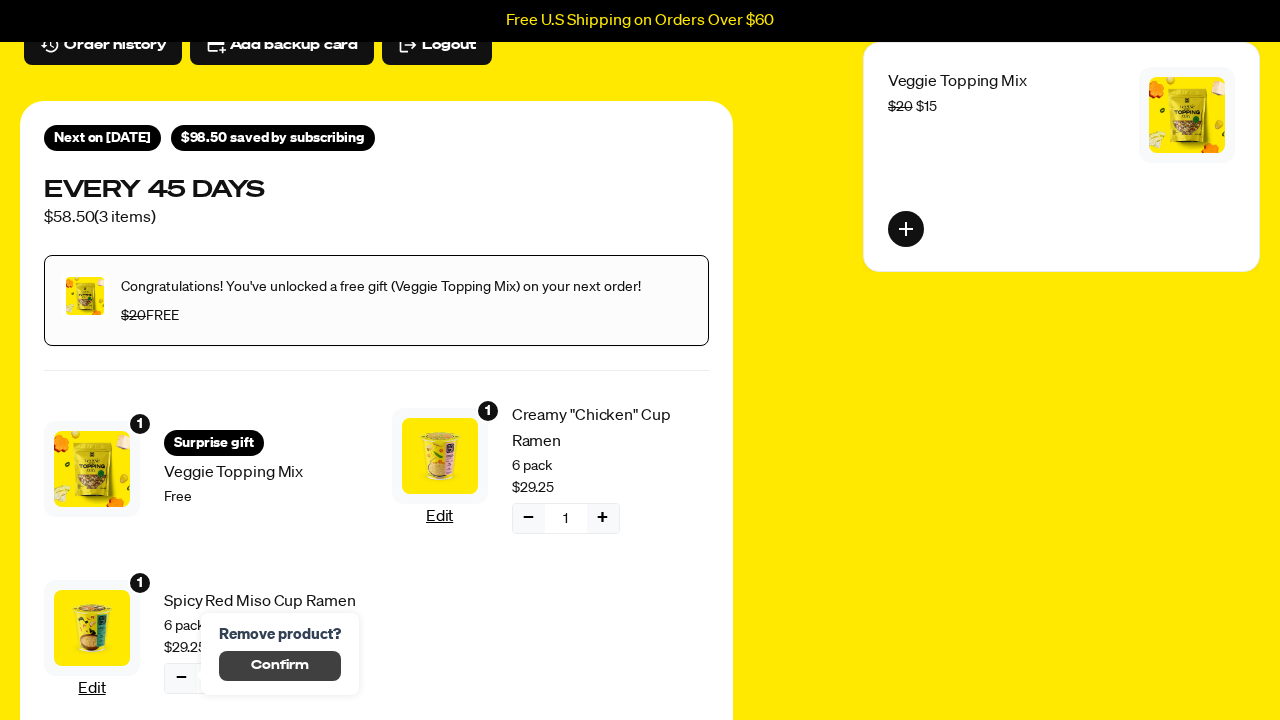 click on "Confirm" at bounding box center [279, 666] 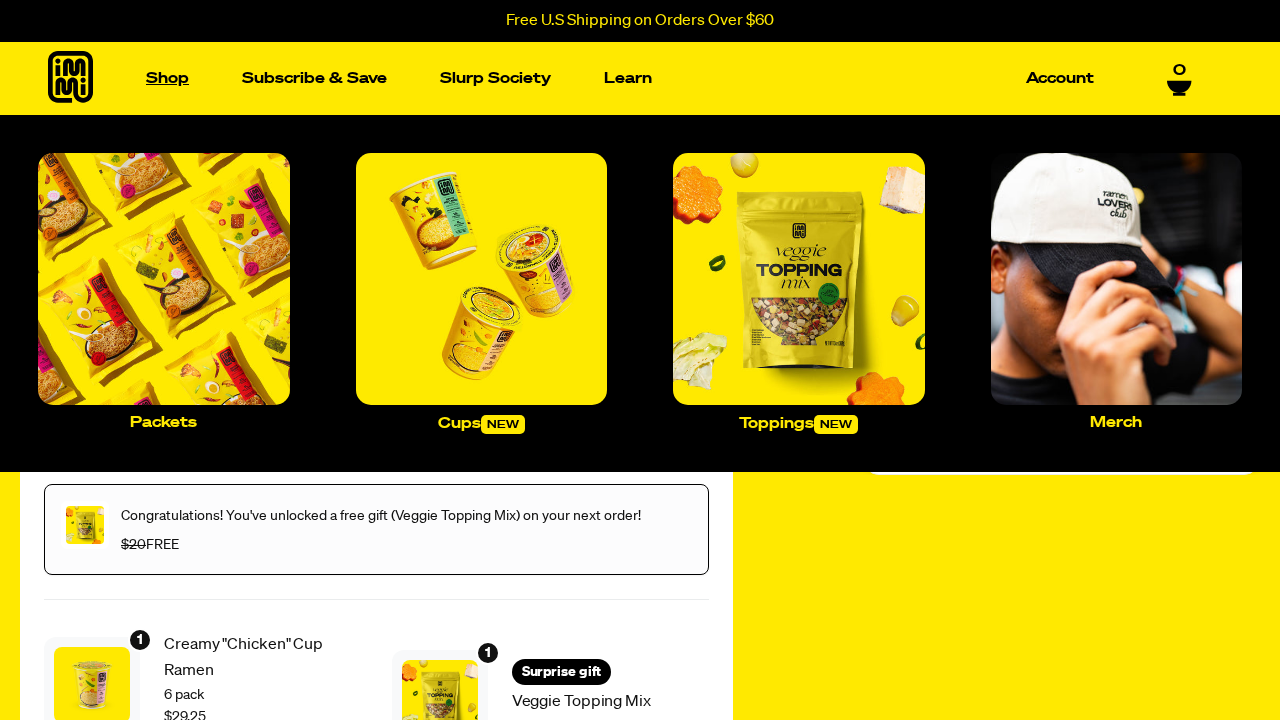 scroll, scrollTop: 0, scrollLeft: 0, axis: both 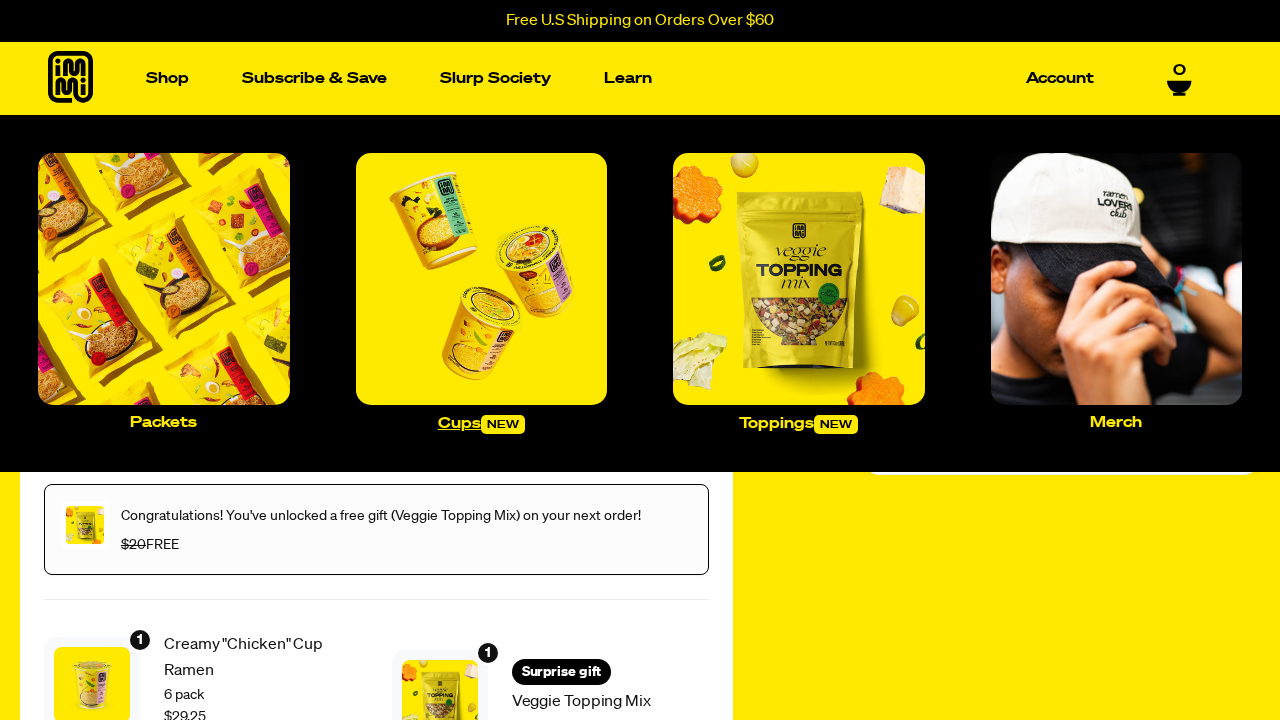 click at bounding box center [482, 279] 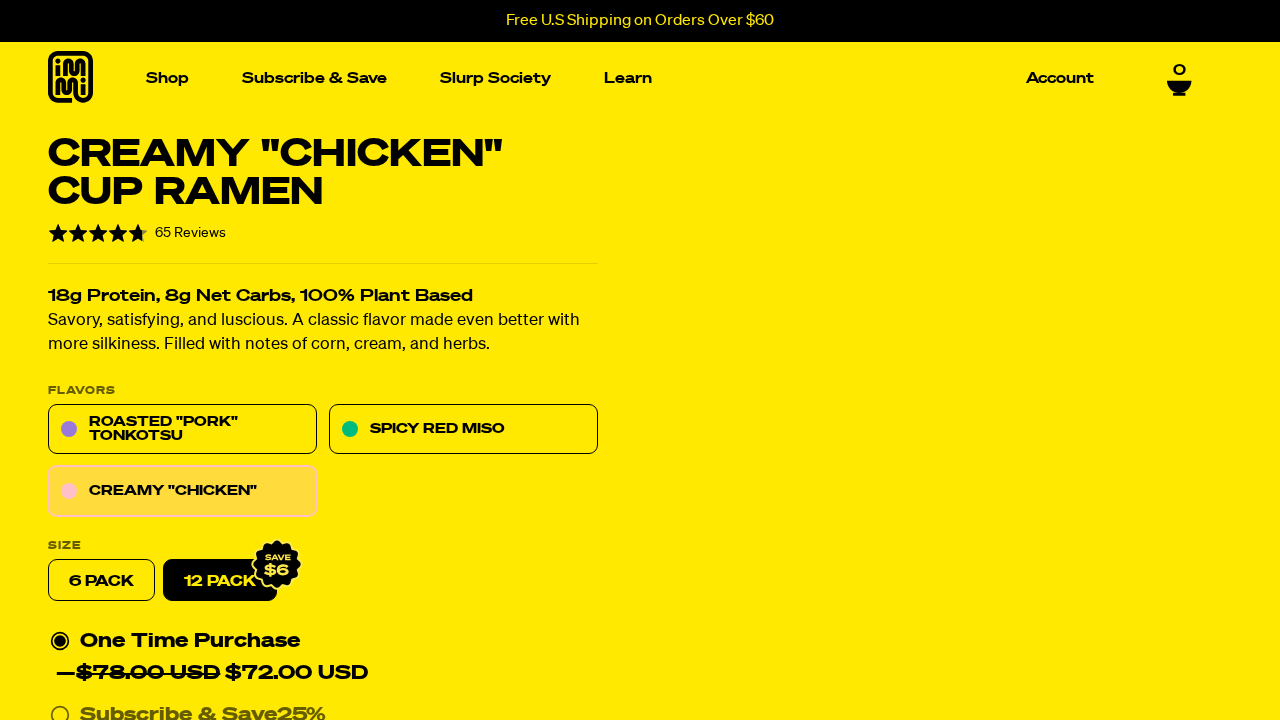 scroll, scrollTop: 208, scrollLeft: 0, axis: vertical 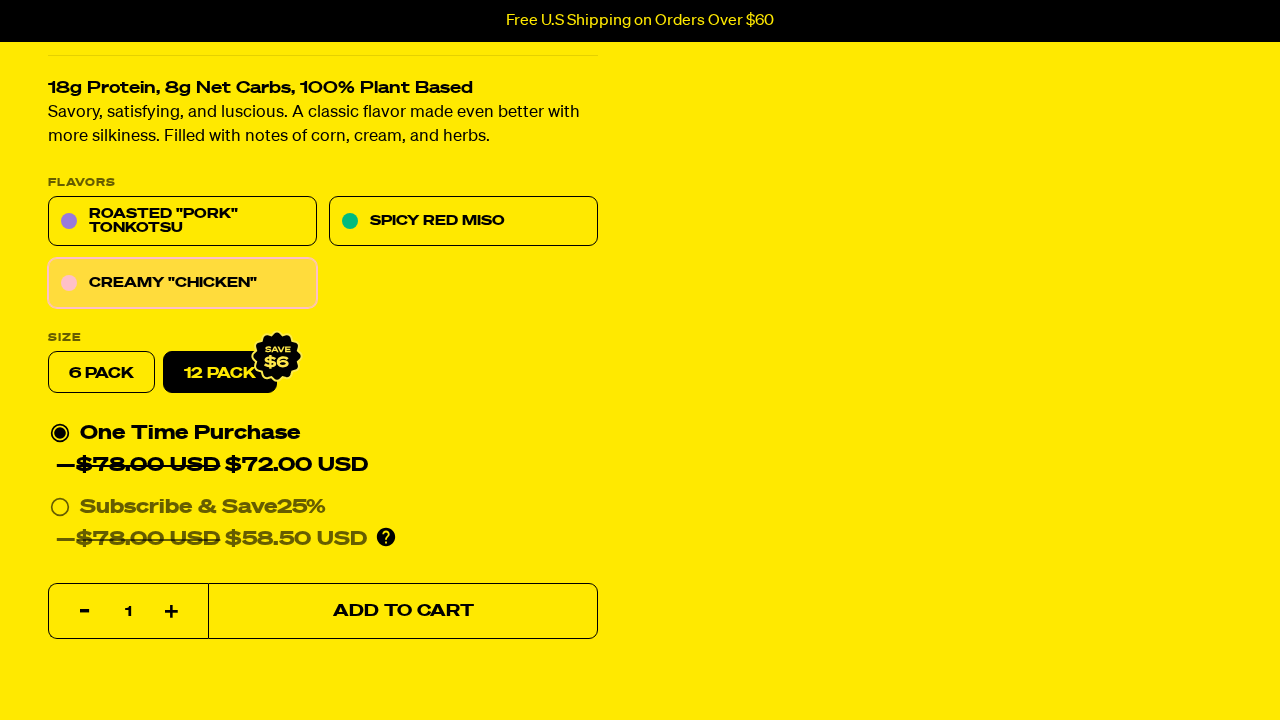 click on "Add to Cart" at bounding box center (403, 611) 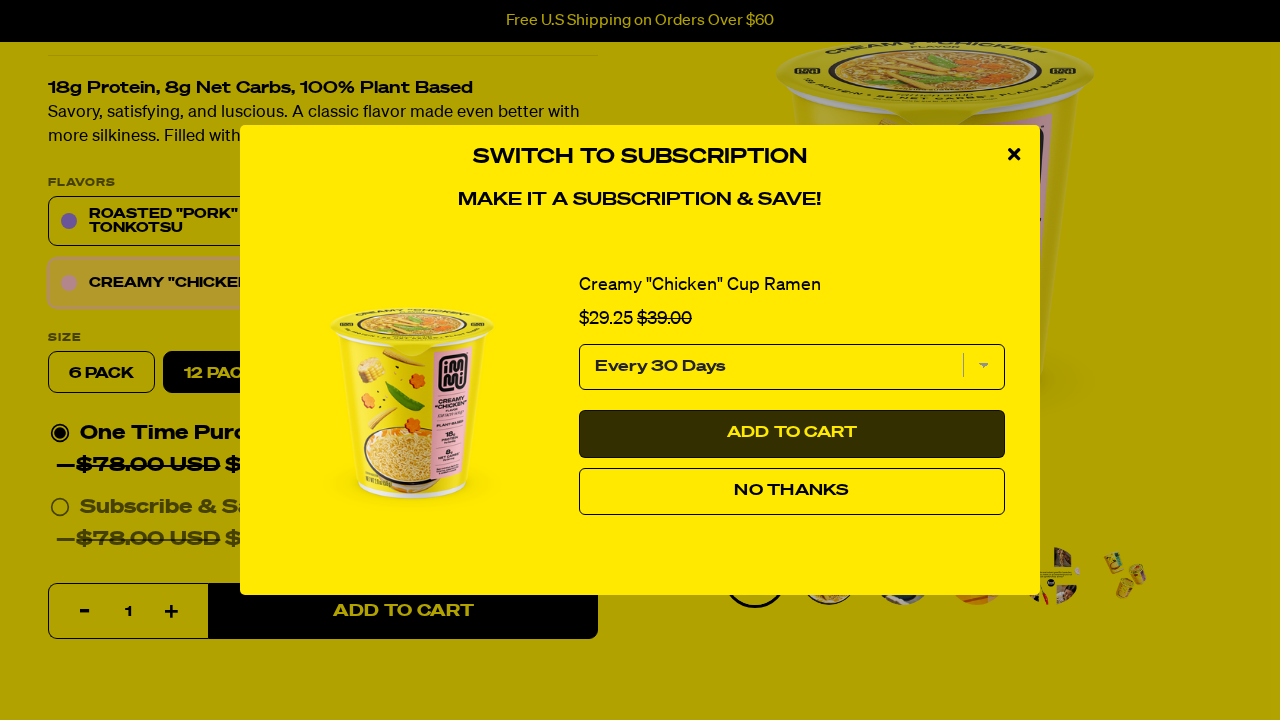 scroll, scrollTop: 208, scrollLeft: 0, axis: vertical 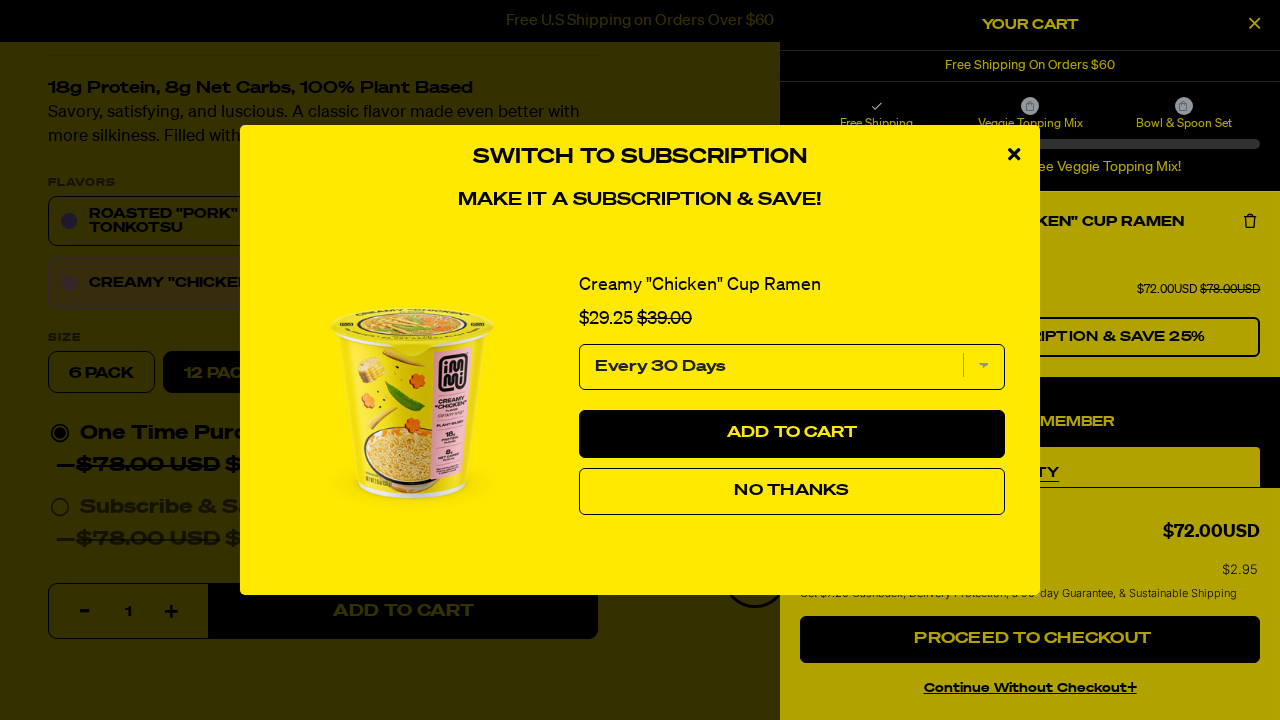 click on "Every 30 Days" at bounding box center (792, 367) 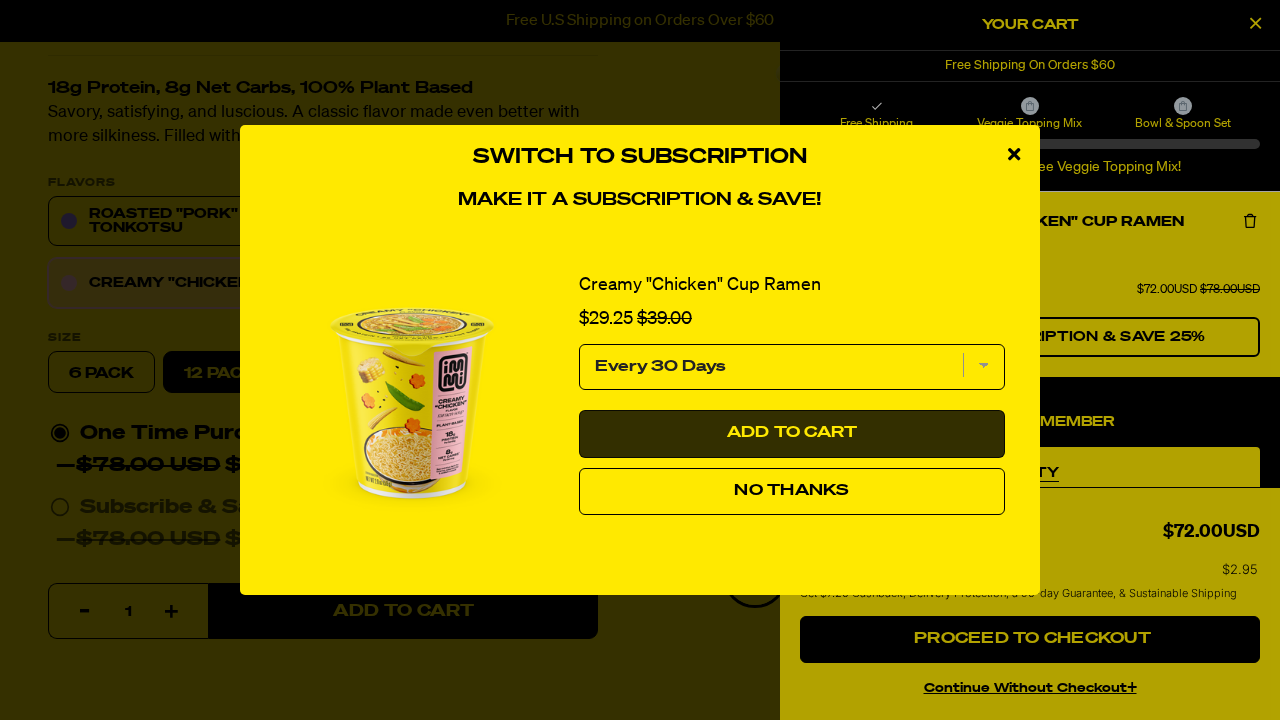 click on "Add to Cart" at bounding box center (792, 433) 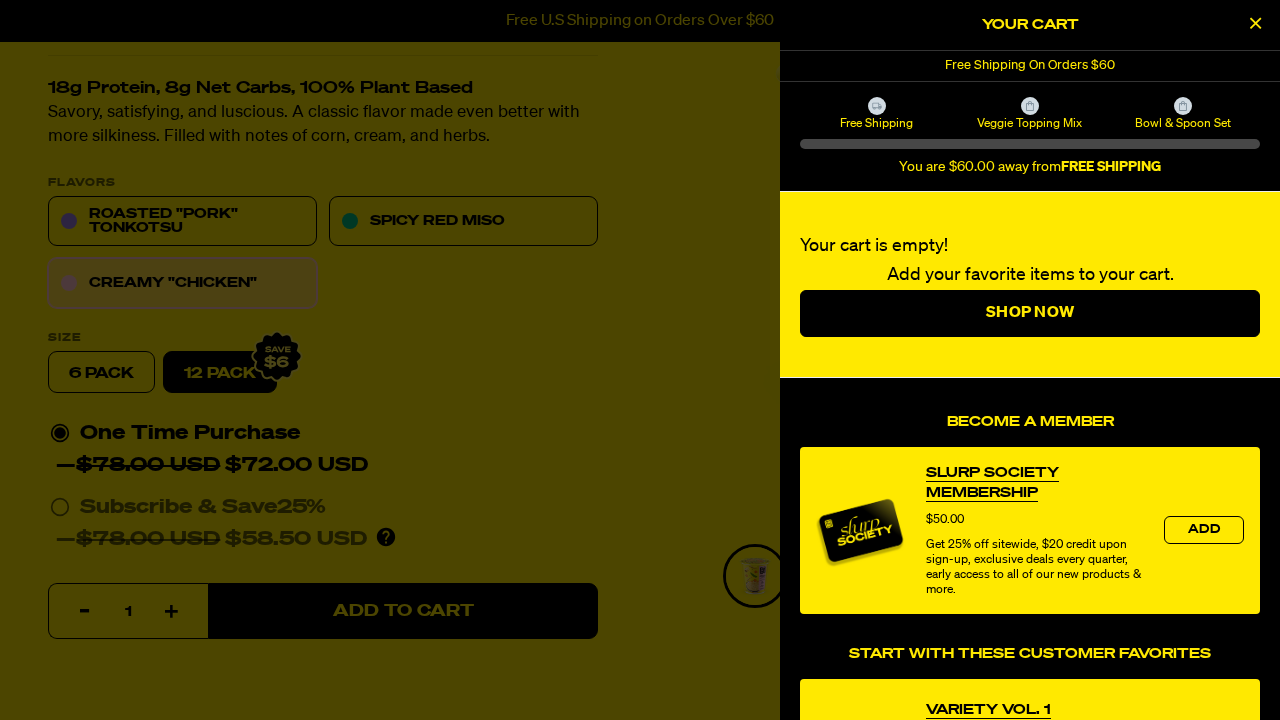 select on "Every 30 Days" 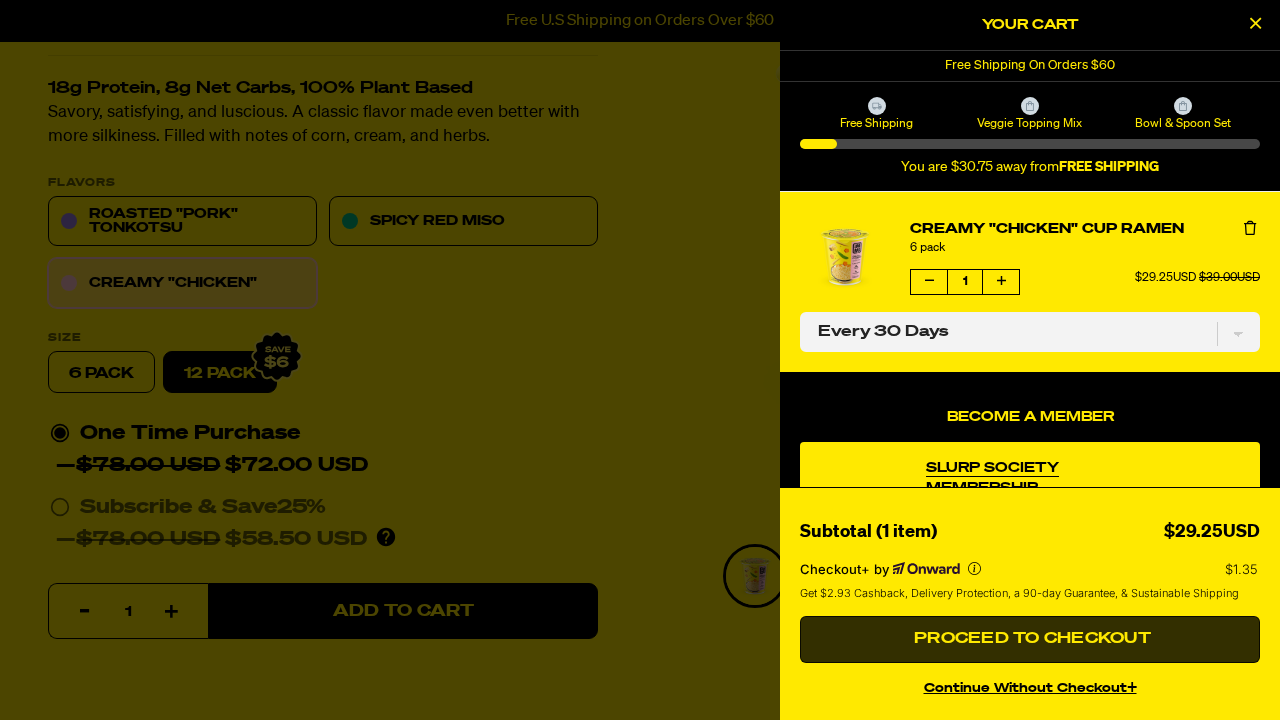 click on "Proceed to Checkout" at bounding box center [1030, 639] 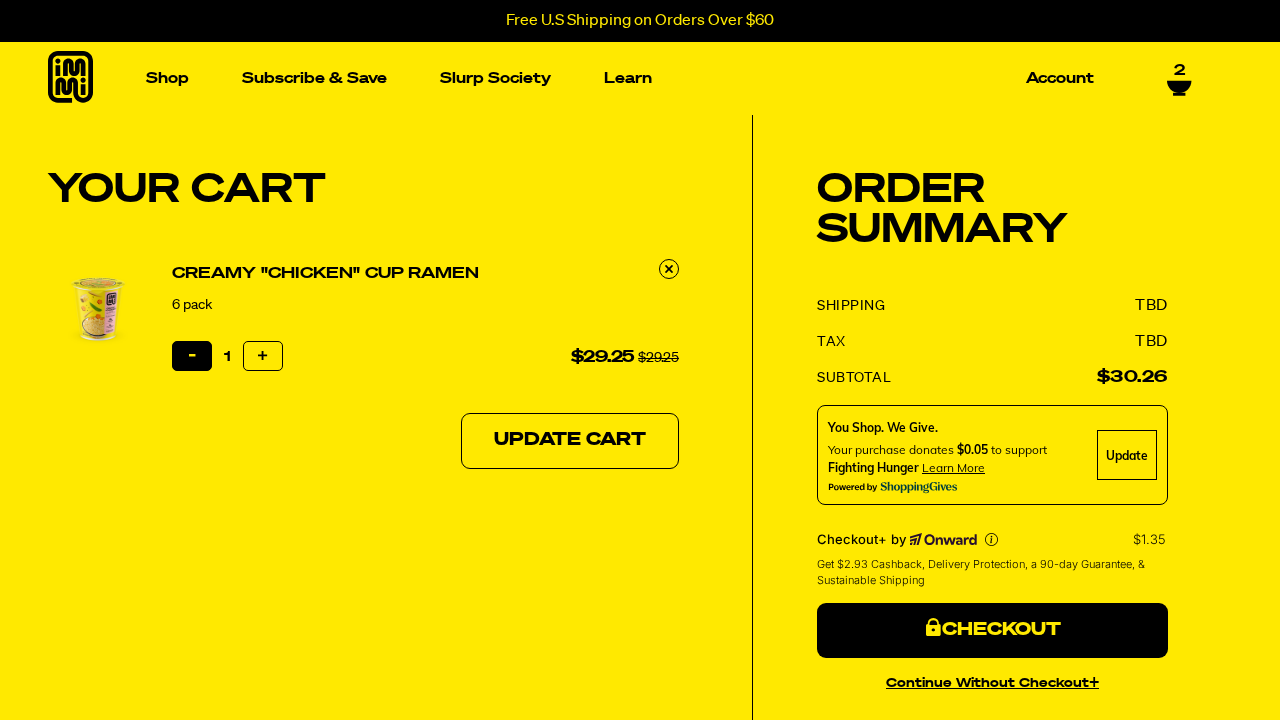 scroll, scrollTop: 0, scrollLeft: 0, axis: both 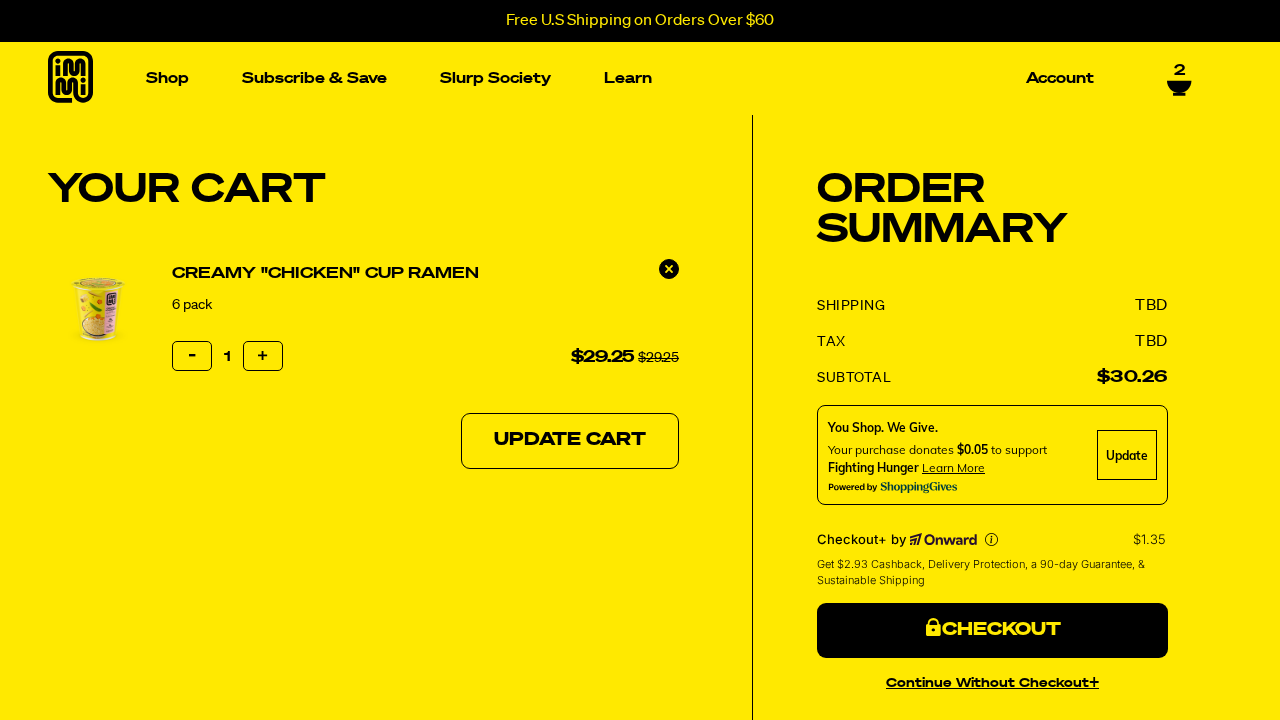 click at bounding box center [669, 268] 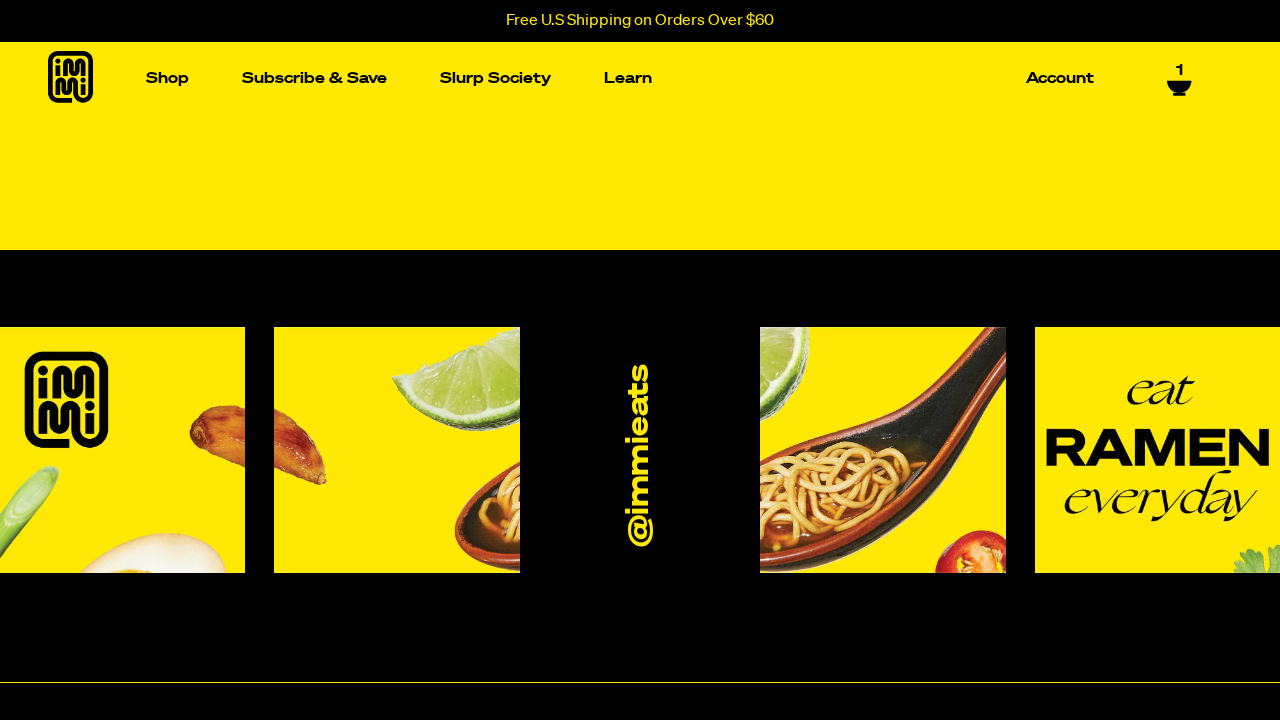 scroll, scrollTop: 0, scrollLeft: 0, axis: both 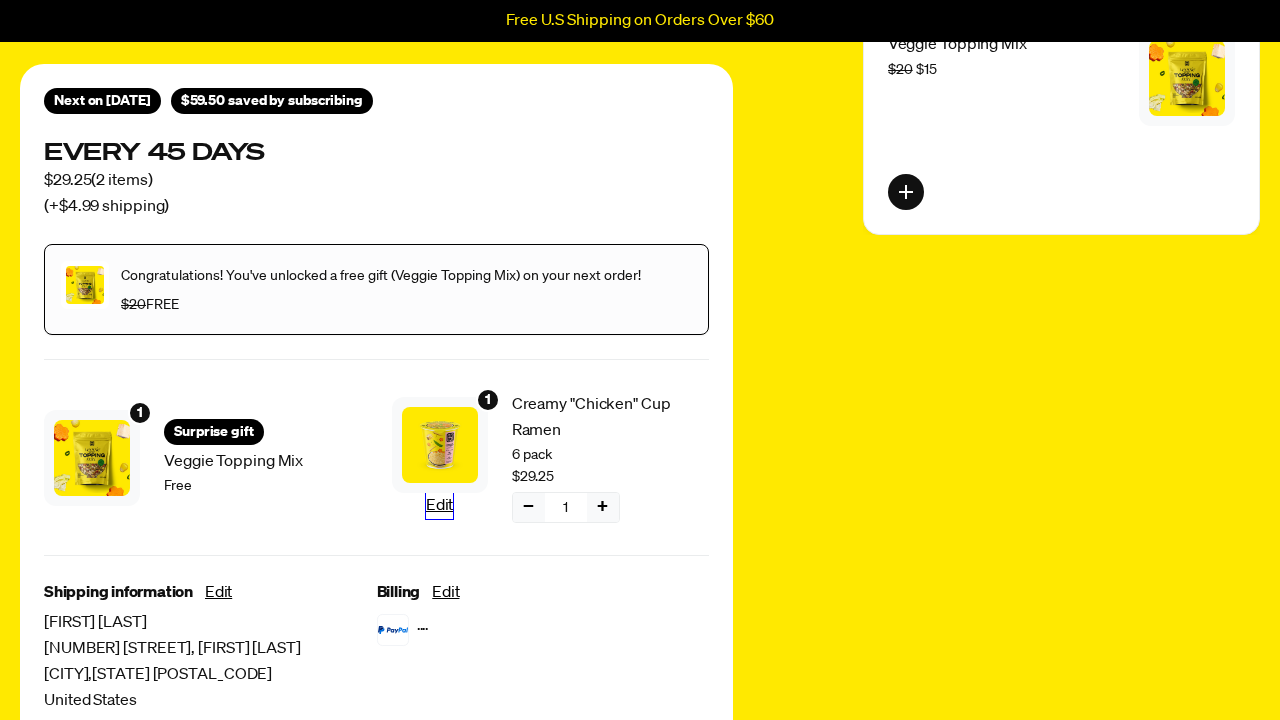 click on "Edit" at bounding box center (439, 506) 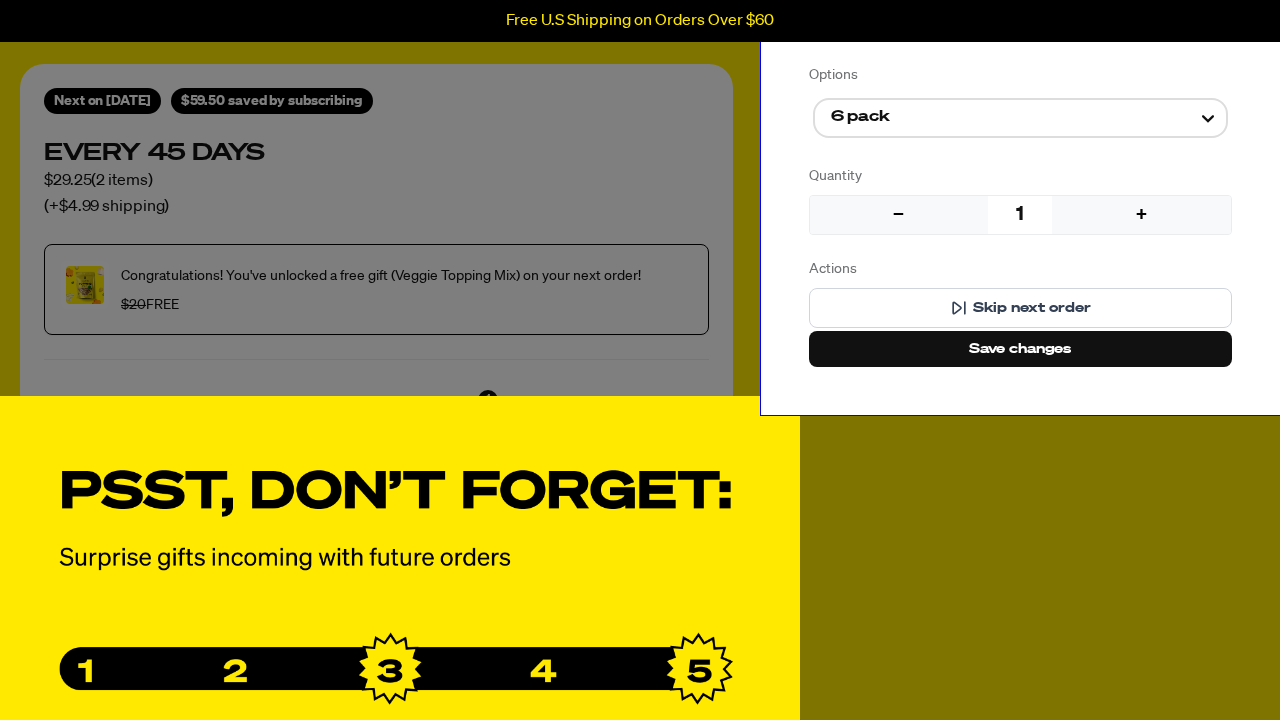 click on "−" at bounding box center (899, 215) 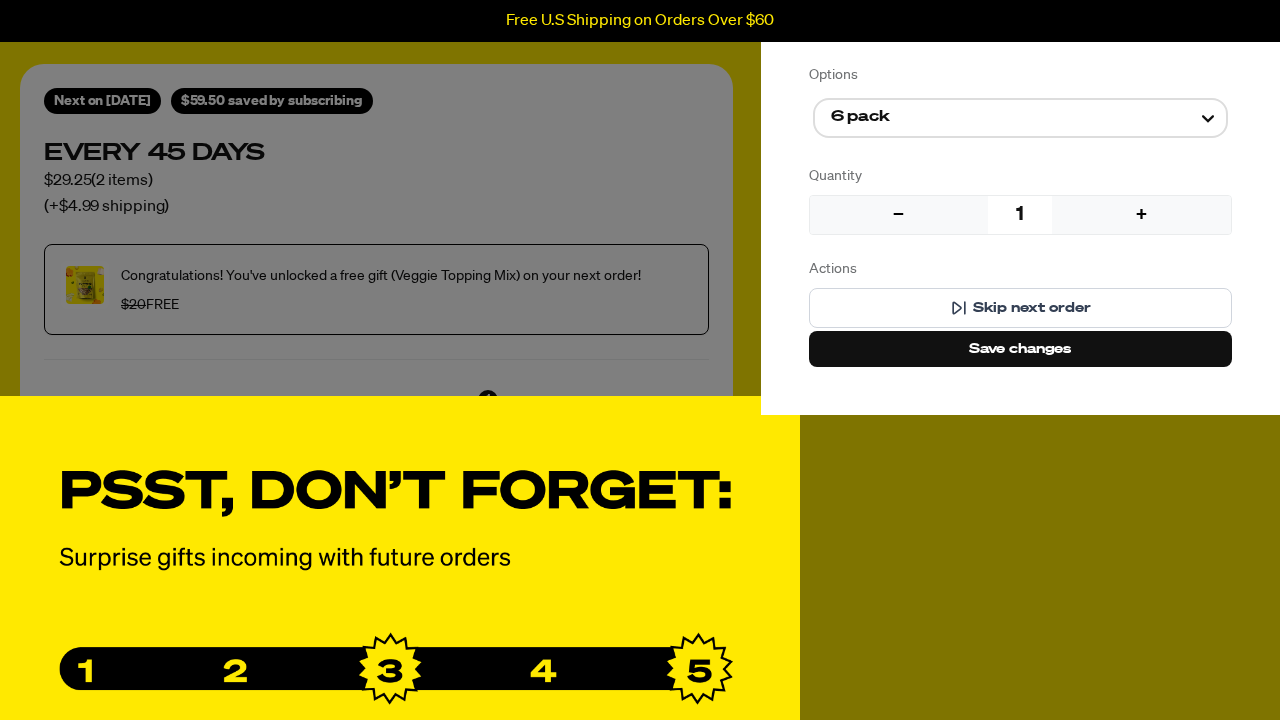 click on "Manage product(s) Creamy "Chicken" Cup Ramen $29.25 Options 6 pack Quantity − 1 + Actions    Skip next order Save changes" at bounding box center (640, 360) 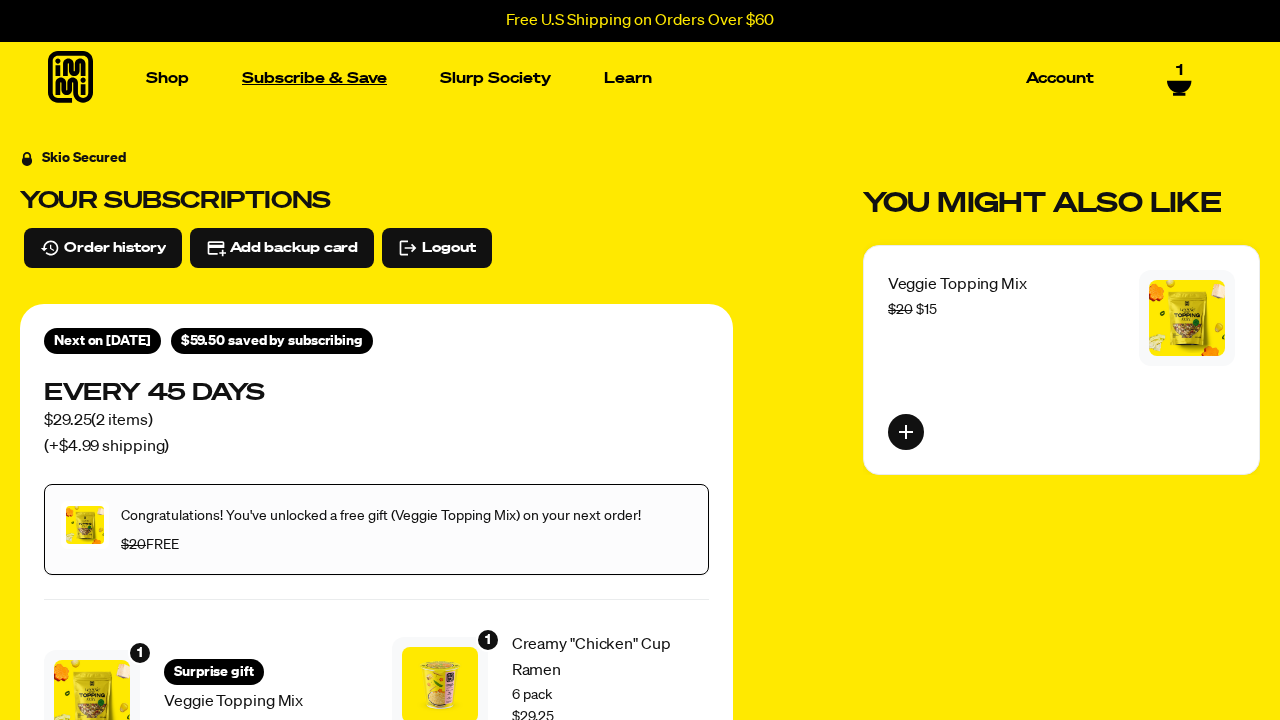 scroll, scrollTop: 0, scrollLeft: 0, axis: both 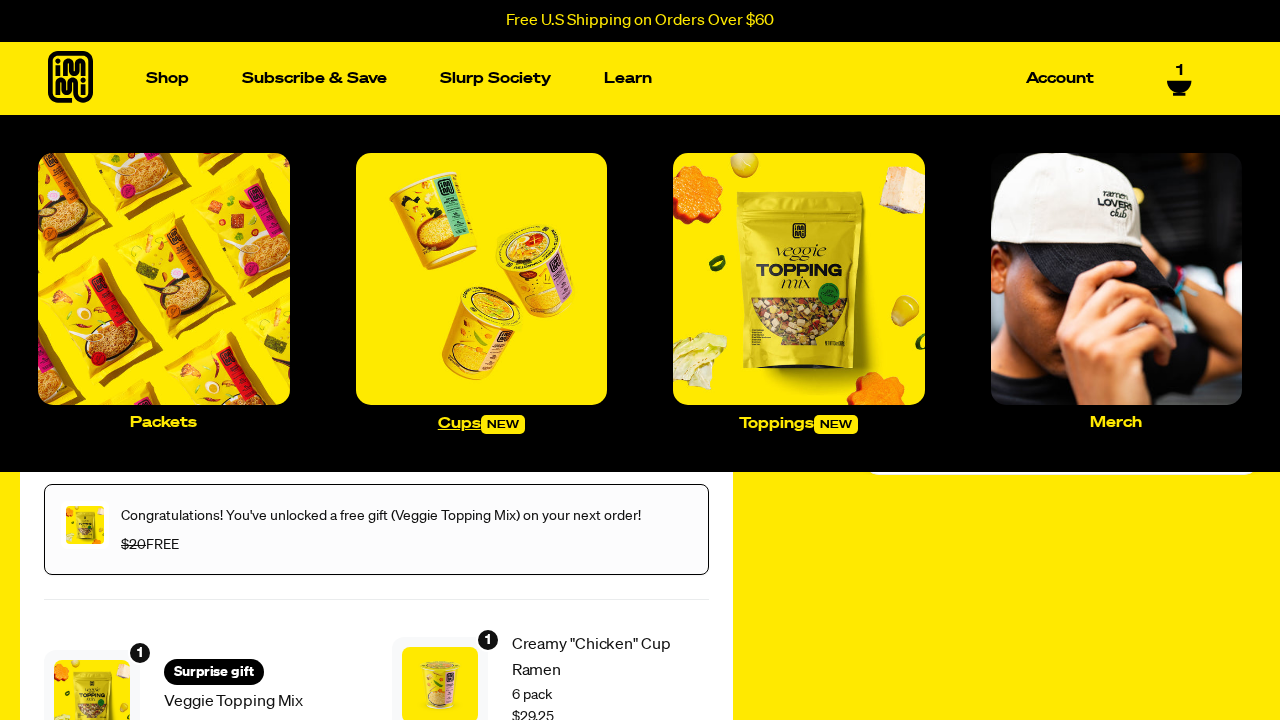 click at bounding box center (482, 279) 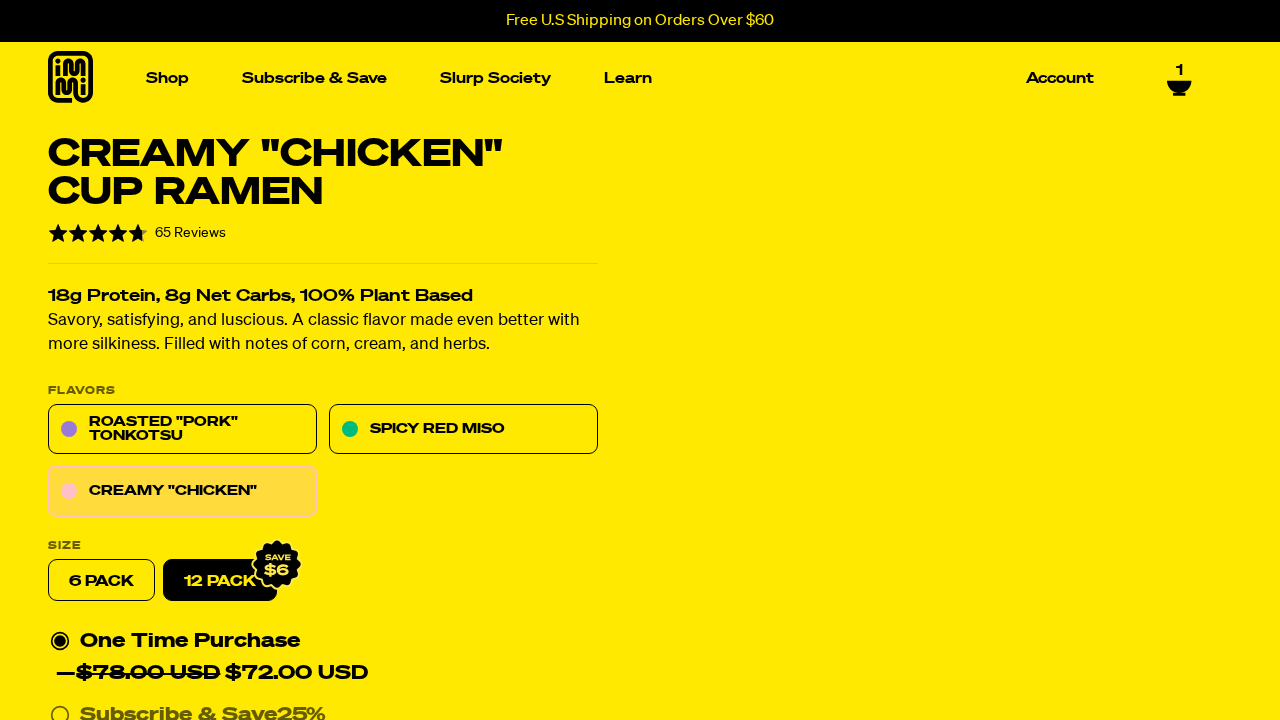click 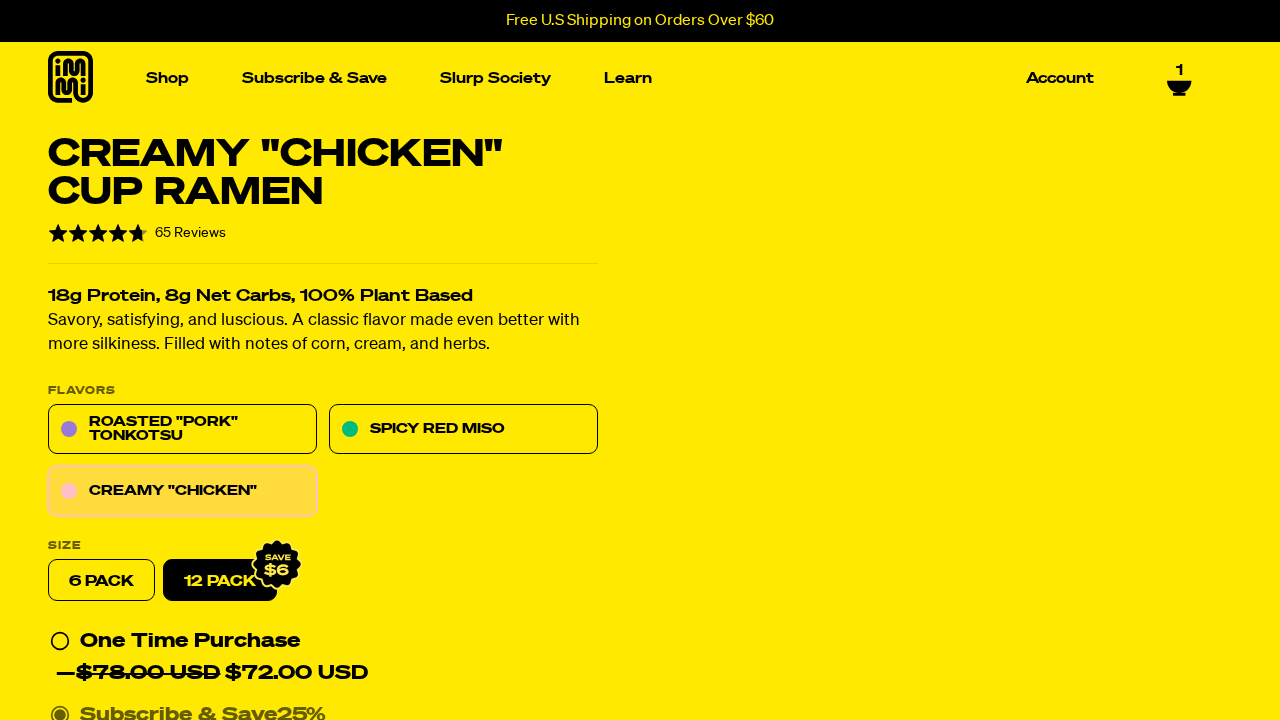 click on "Add to Cart" at bounding box center [403, 819] 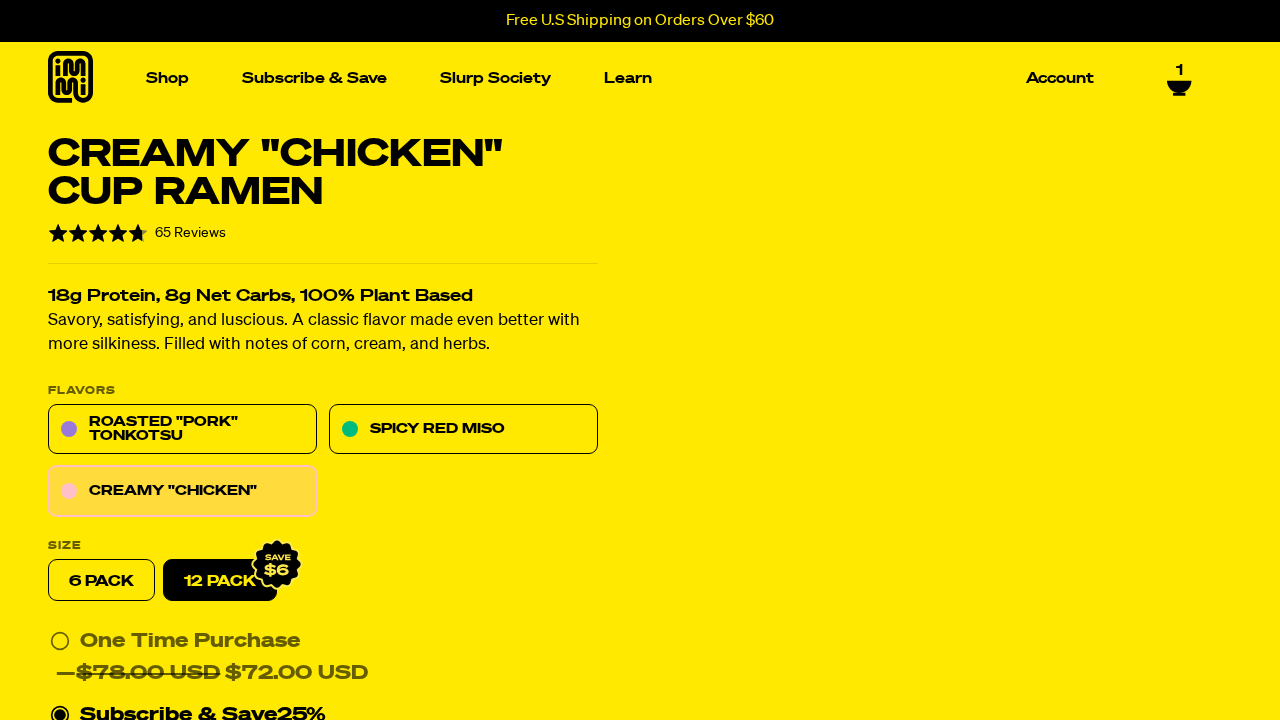 scroll, scrollTop: 205, scrollLeft: 0, axis: vertical 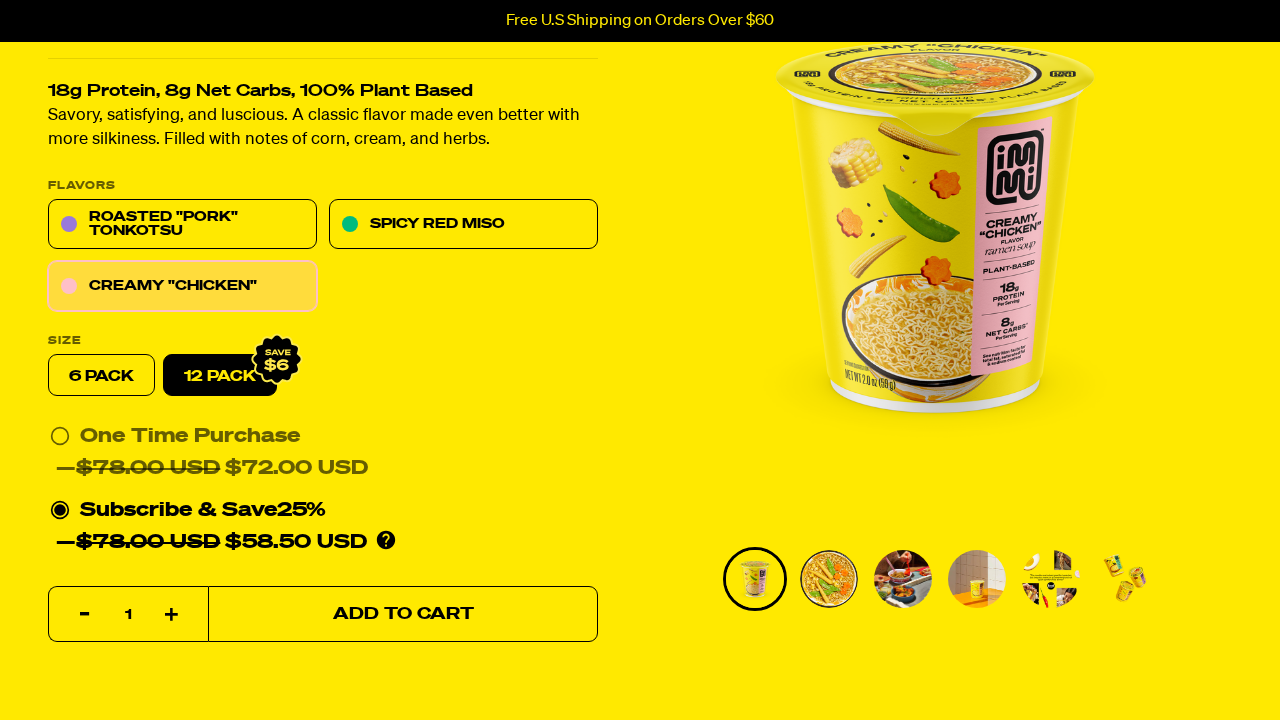 select on "Every 30 Days" 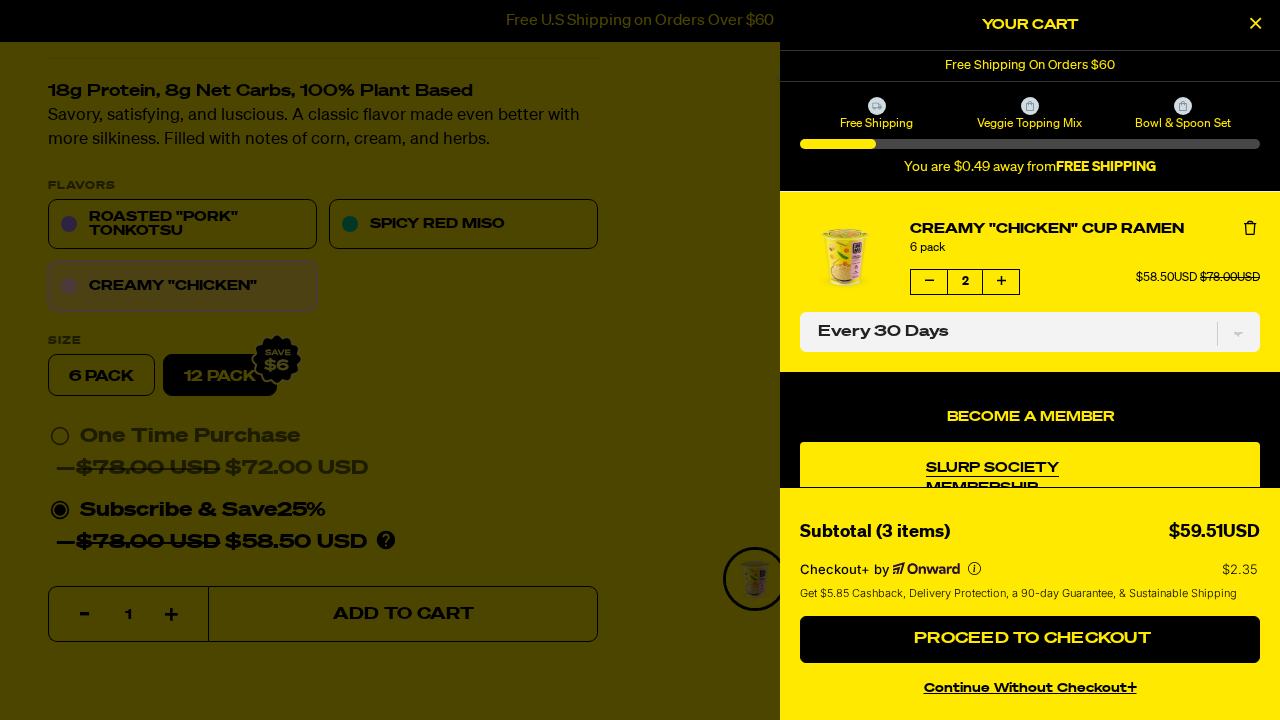 scroll, scrollTop: 205, scrollLeft: 0, axis: vertical 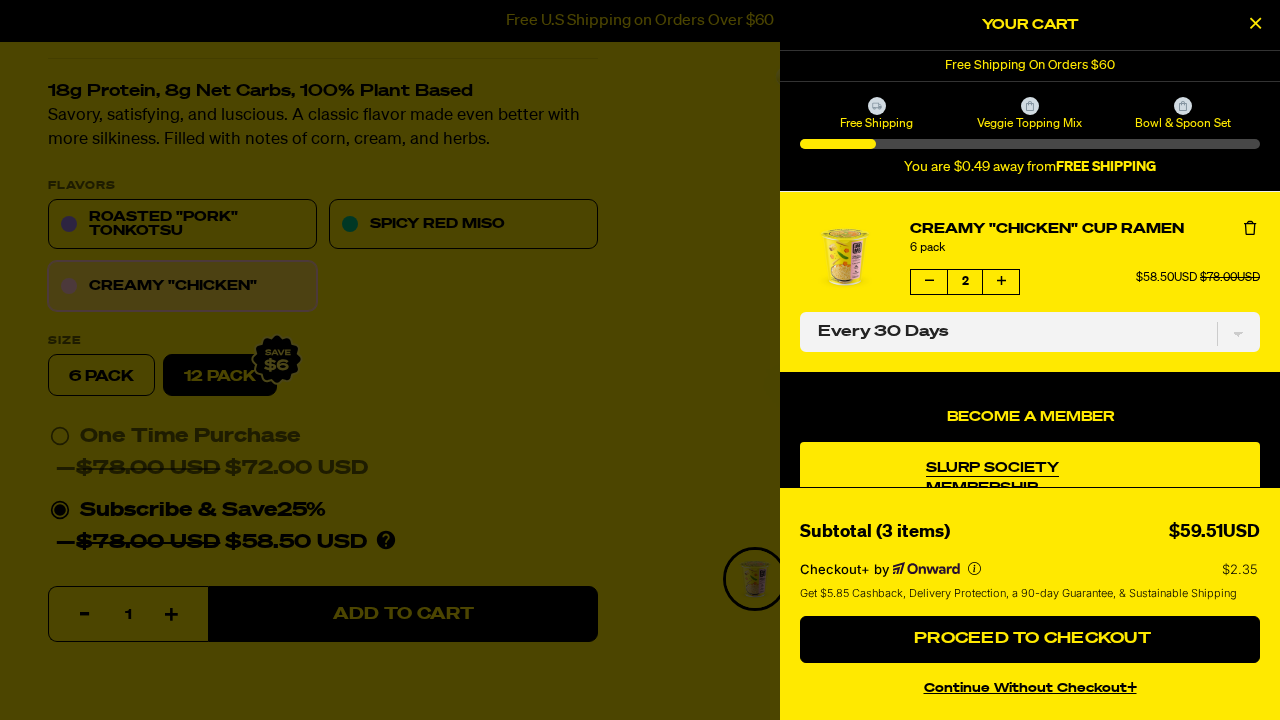 click at bounding box center (929, 281) 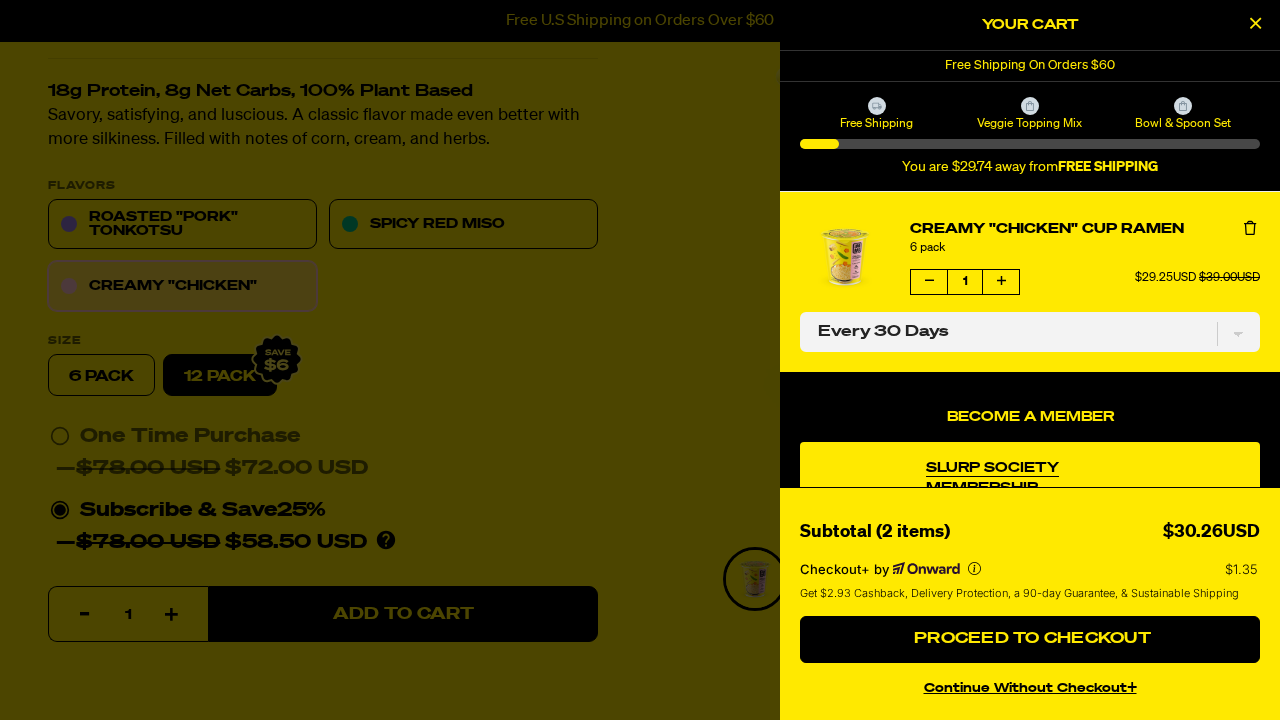 click at bounding box center (640, 360) 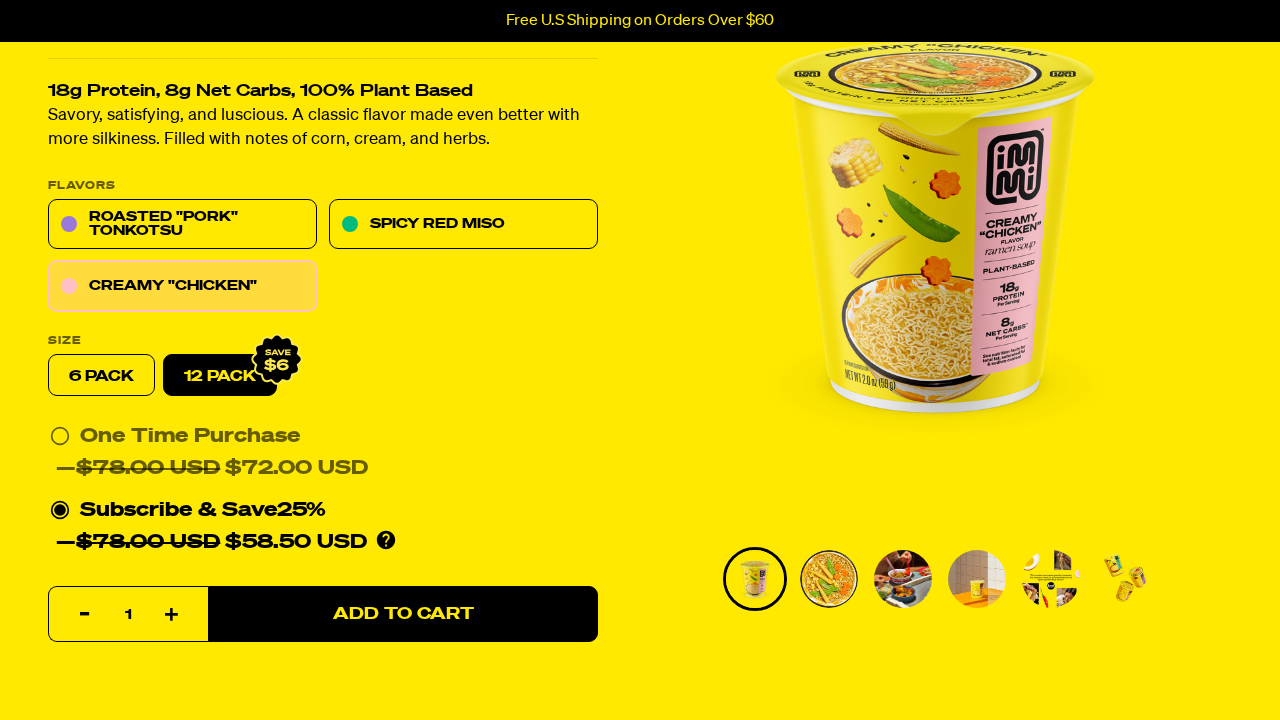 click on "12 Pack" at bounding box center [220, 376] 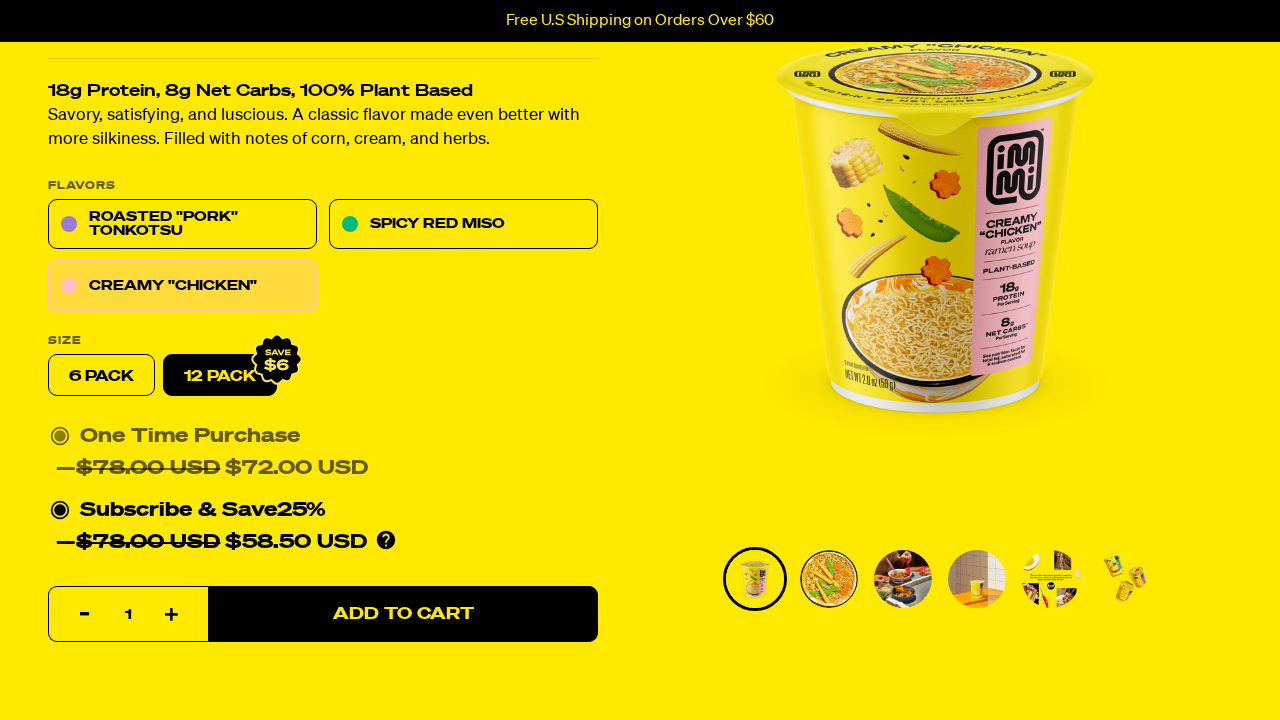 scroll, scrollTop: 400, scrollLeft: 0, axis: vertical 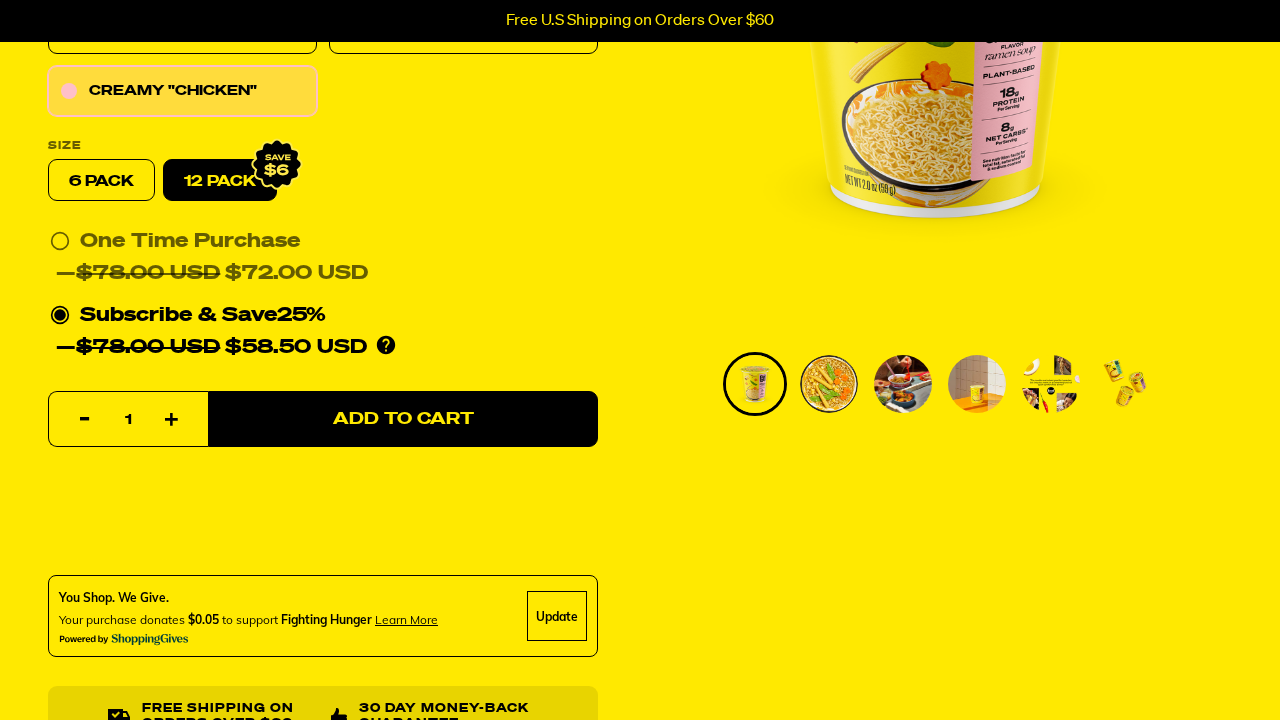 click on "6 pack" at bounding box center (101, 181) 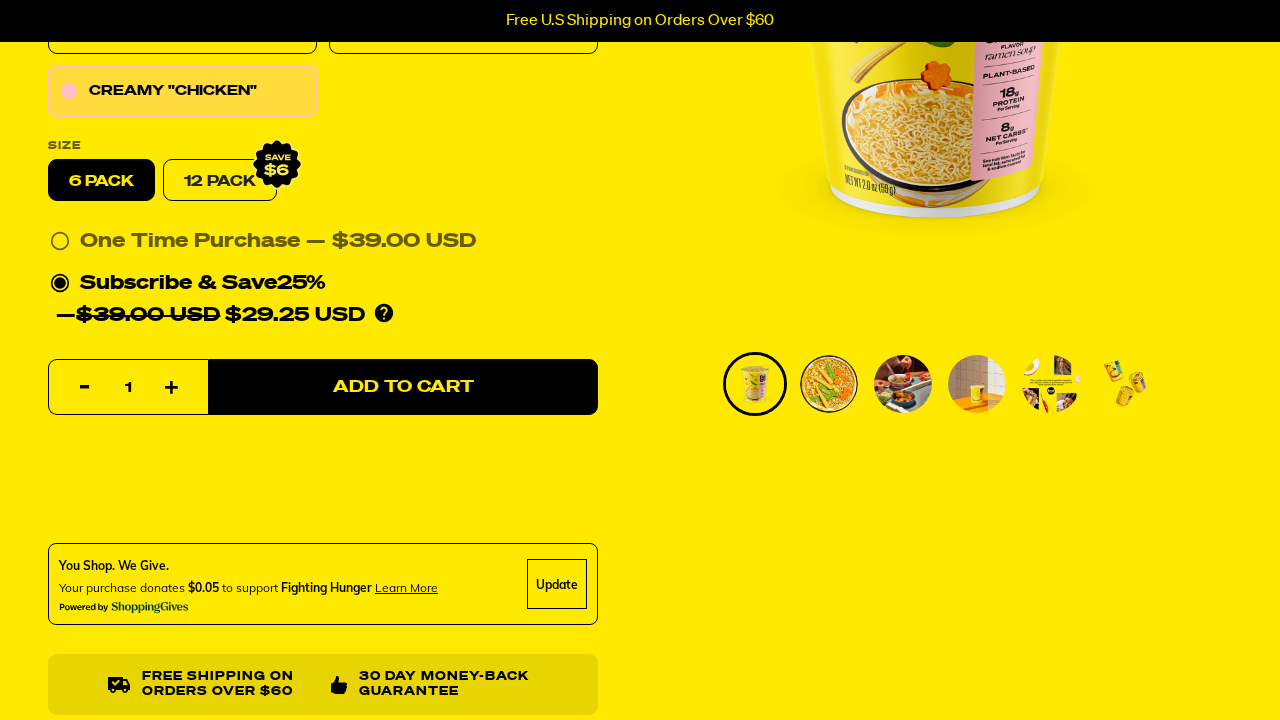 click on "12 Pack" at bounding box center (220, 181) 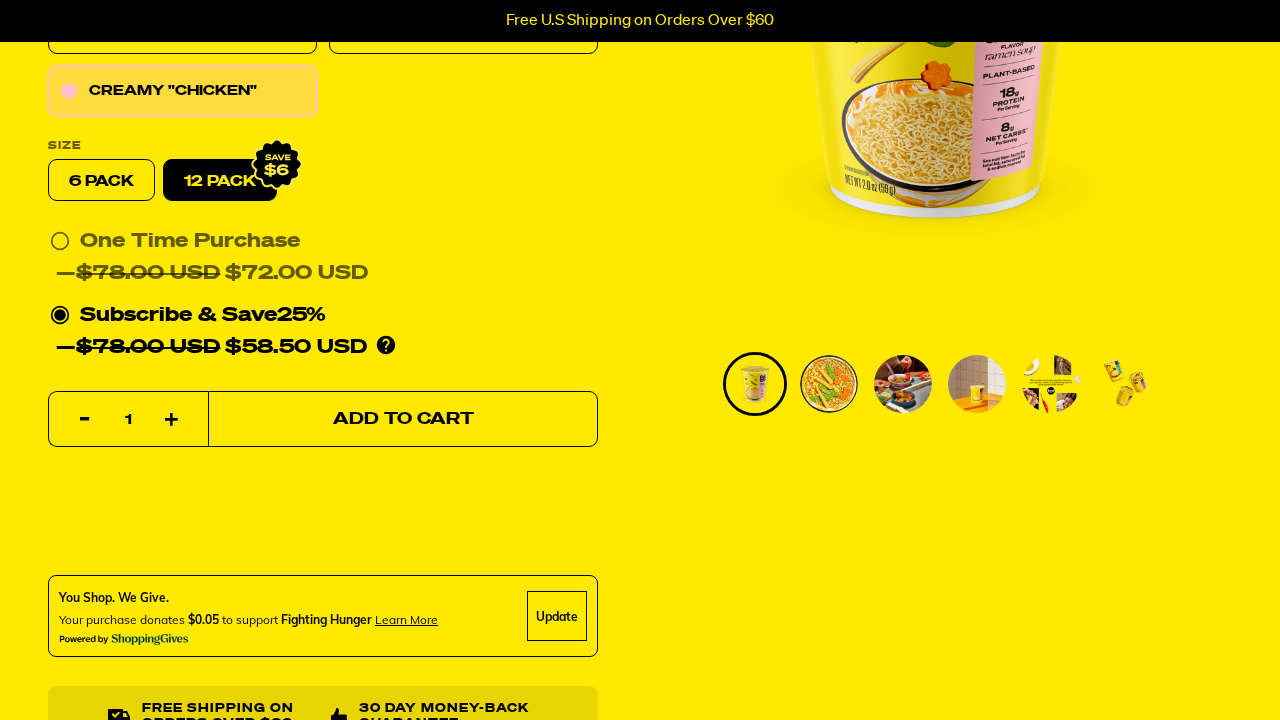 click on "Add to Cart" at bounding box center (403, 420) 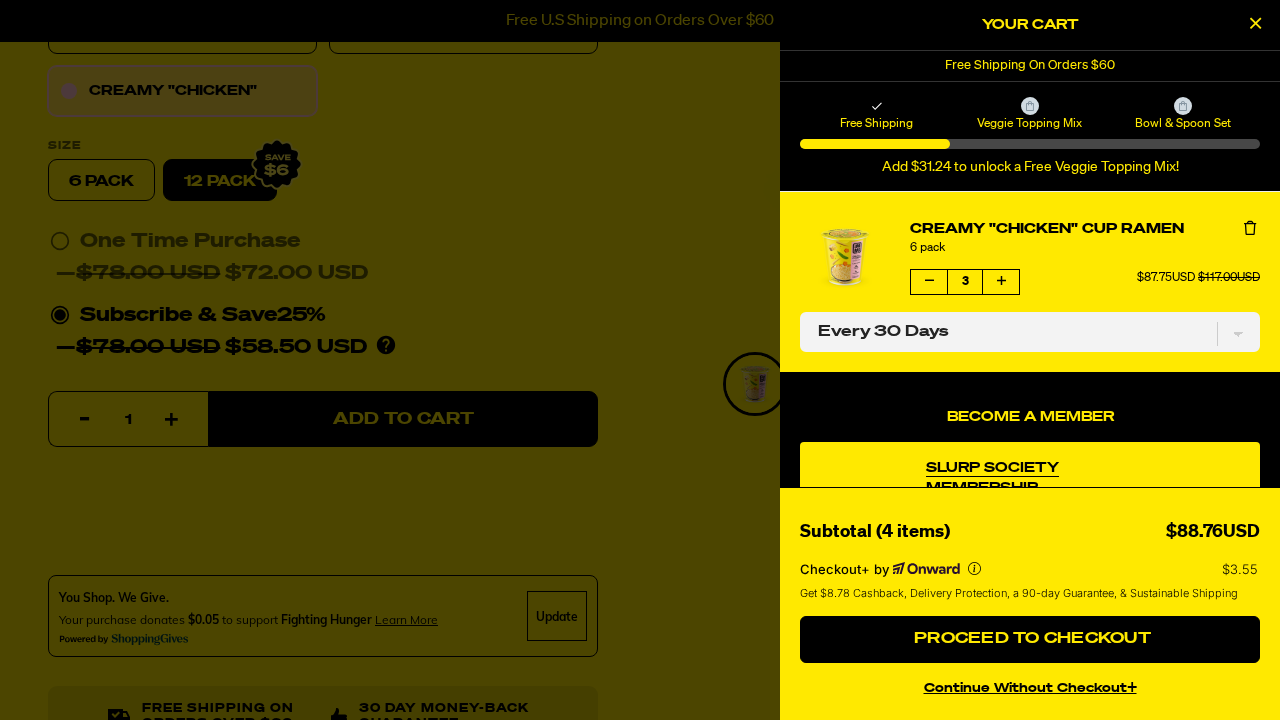 click at bounding box center [929, 281] 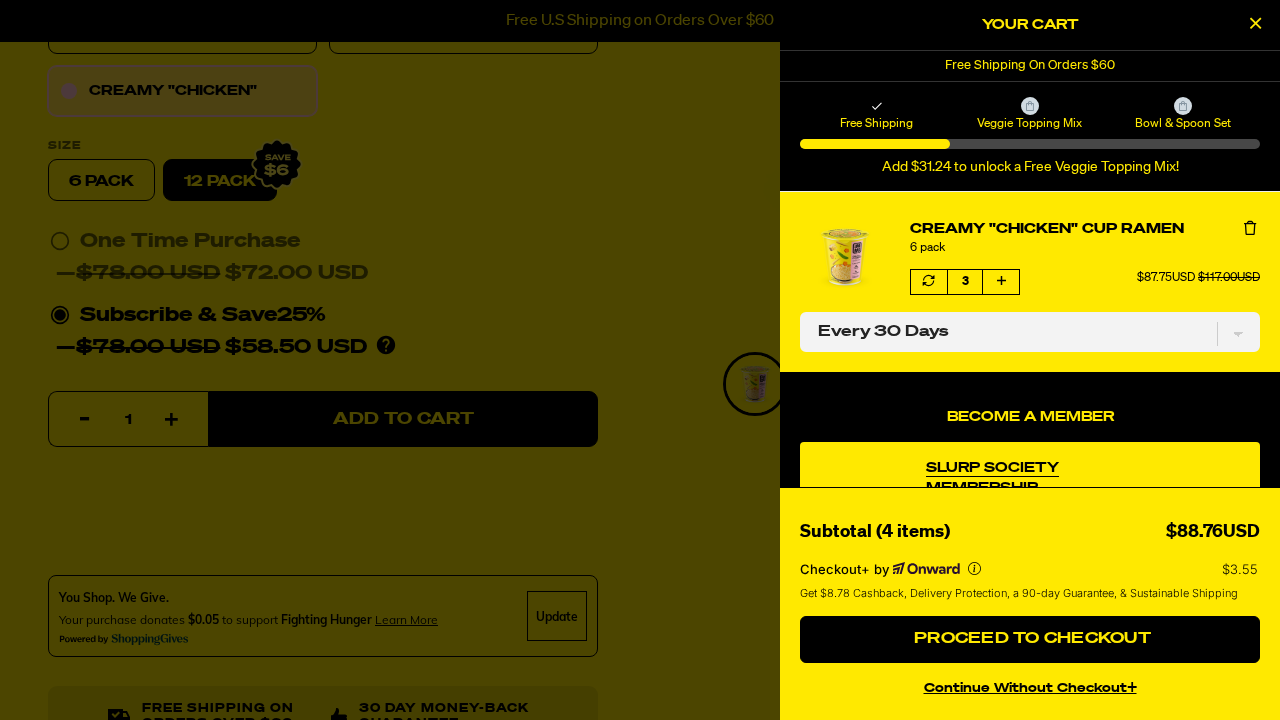 click at bounding box center [929, 281] 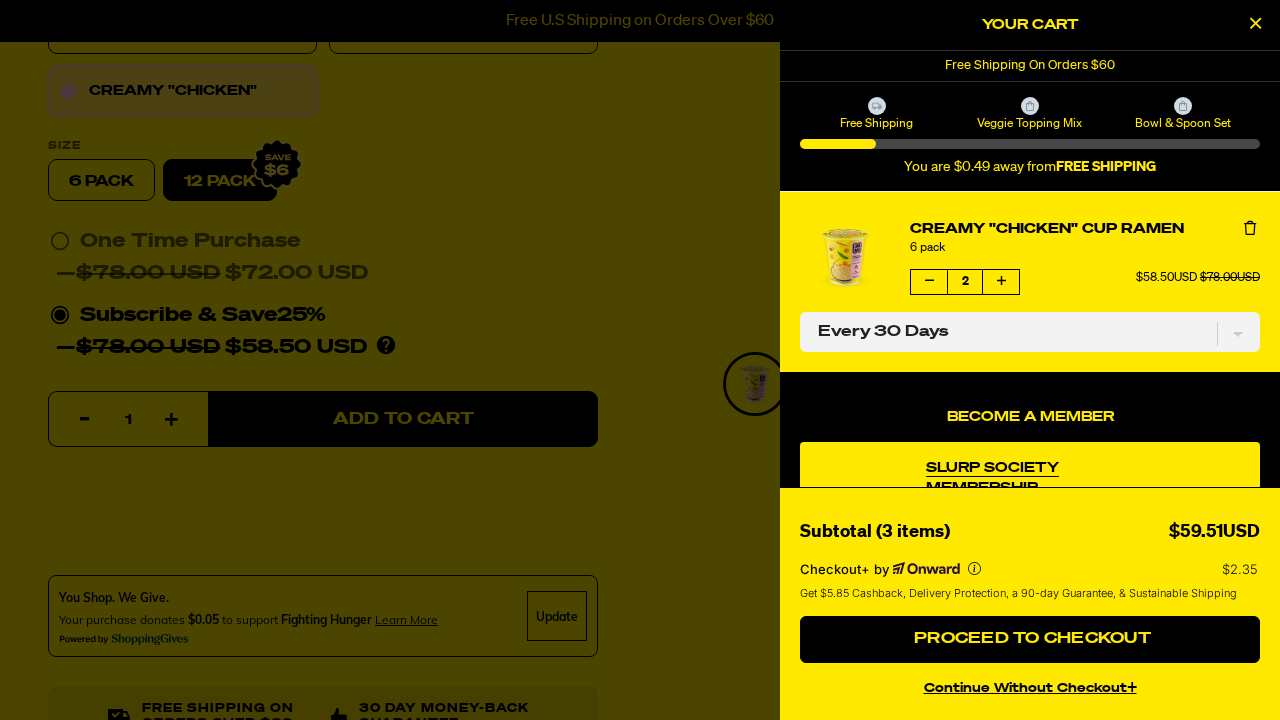 click at bounding box center (928, 281) 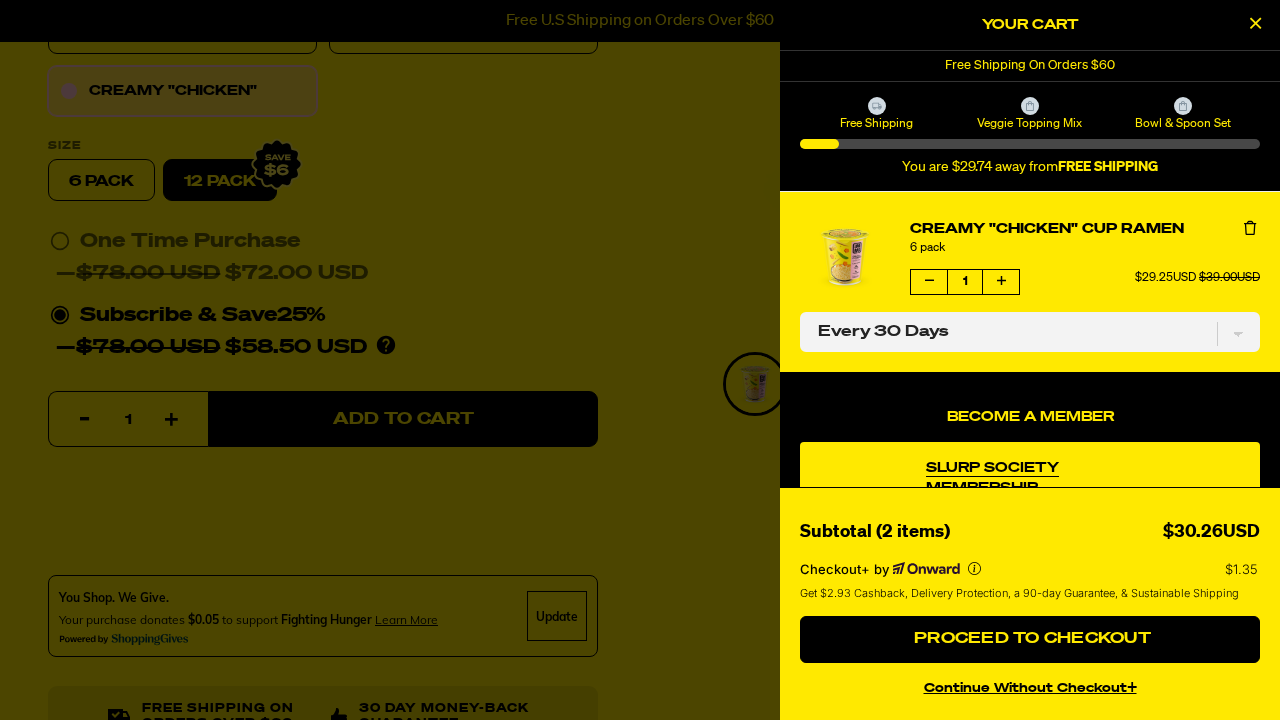 click on "Become a Member       Slurp Society Membership         Price   $50.00   Get 25% off sitewide, $20 credit upon sign-up, exclusive deals every quarter, early access to all of our new products & more.           Add
Powered by Rebuy
You may also like       Variety Vol. 1         Price   $39.00   Variety is the spice of life. Get all three of our best selling flavors including Spicy Beef, Black Garlic Chicken, and Tom Yum Shrimp. You’ll be covered for all occasions.           Add   Variety Vol. 2         Price   $39.00
Spicy. Creamy. Roasted. Get our three newest flavors including Spicy Red Miso, Creamy "Chicken", and Roasted "Pork" Tonkotsu. You’ll be covered for all occasions.           Add   Black Garlic "Chicken" Ramen         Price   $39.00   Classic, savory, and comforting. The perfect cozy companion for an evening at home. Overflowing with notes of garlic, scallions, and umami.           Add   Veggie Topping Mix         Price   $20.00" at bounding box center [1030, 908] 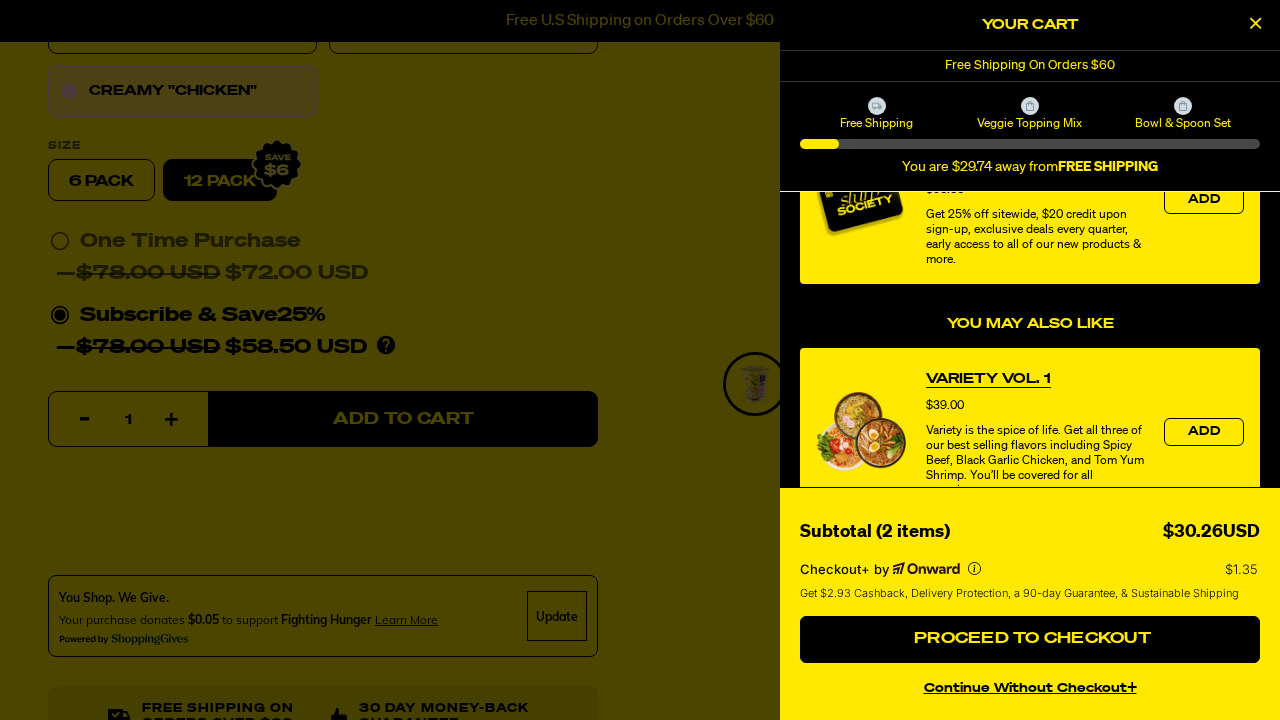 scroll, scrollTop: 331, scrollLeft: 0, axis: vertical 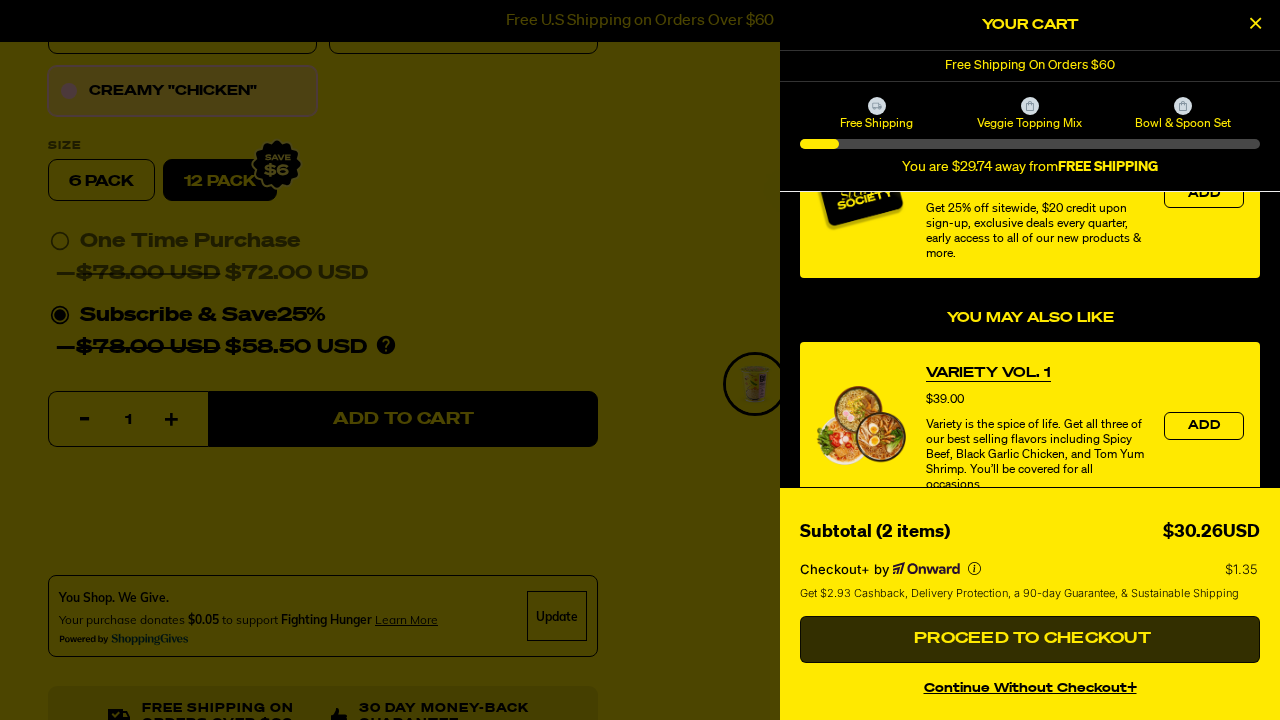 click on "Proceed to Checkout" at bounding box center (1030, 640) 